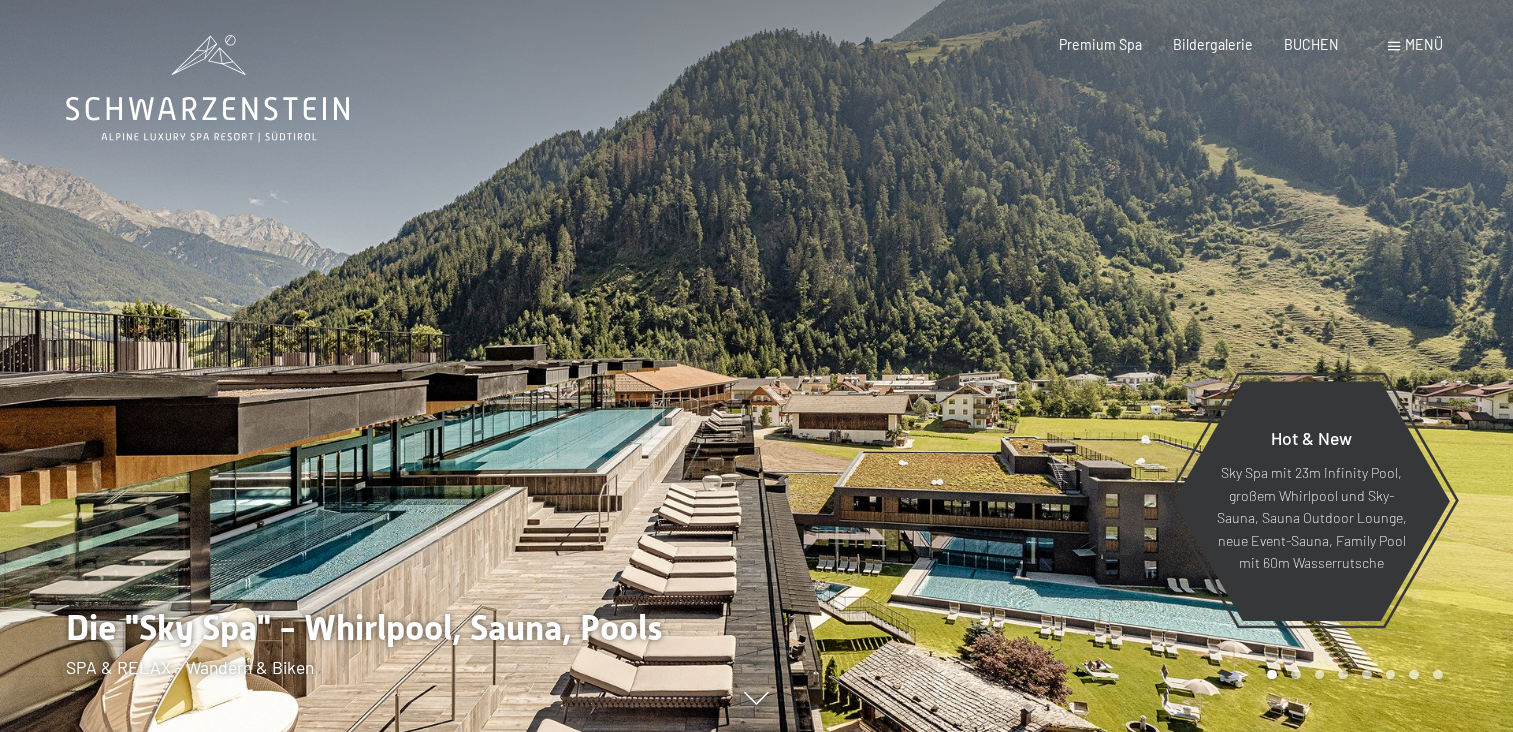 scroll, scrollTop: 0, scrollLeft: 0, axis: both 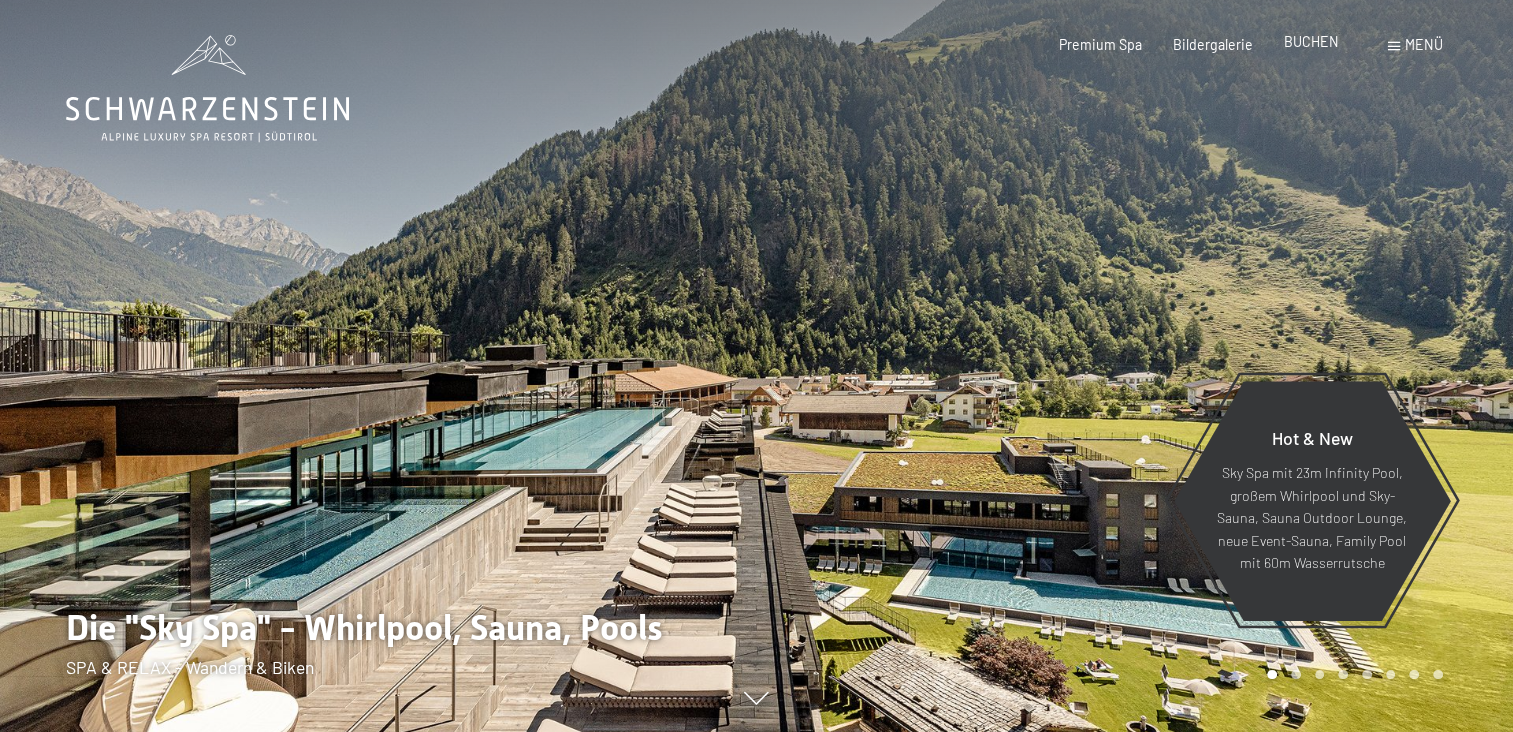 click on "BUCHEN" at bounding box center [1311, 41] 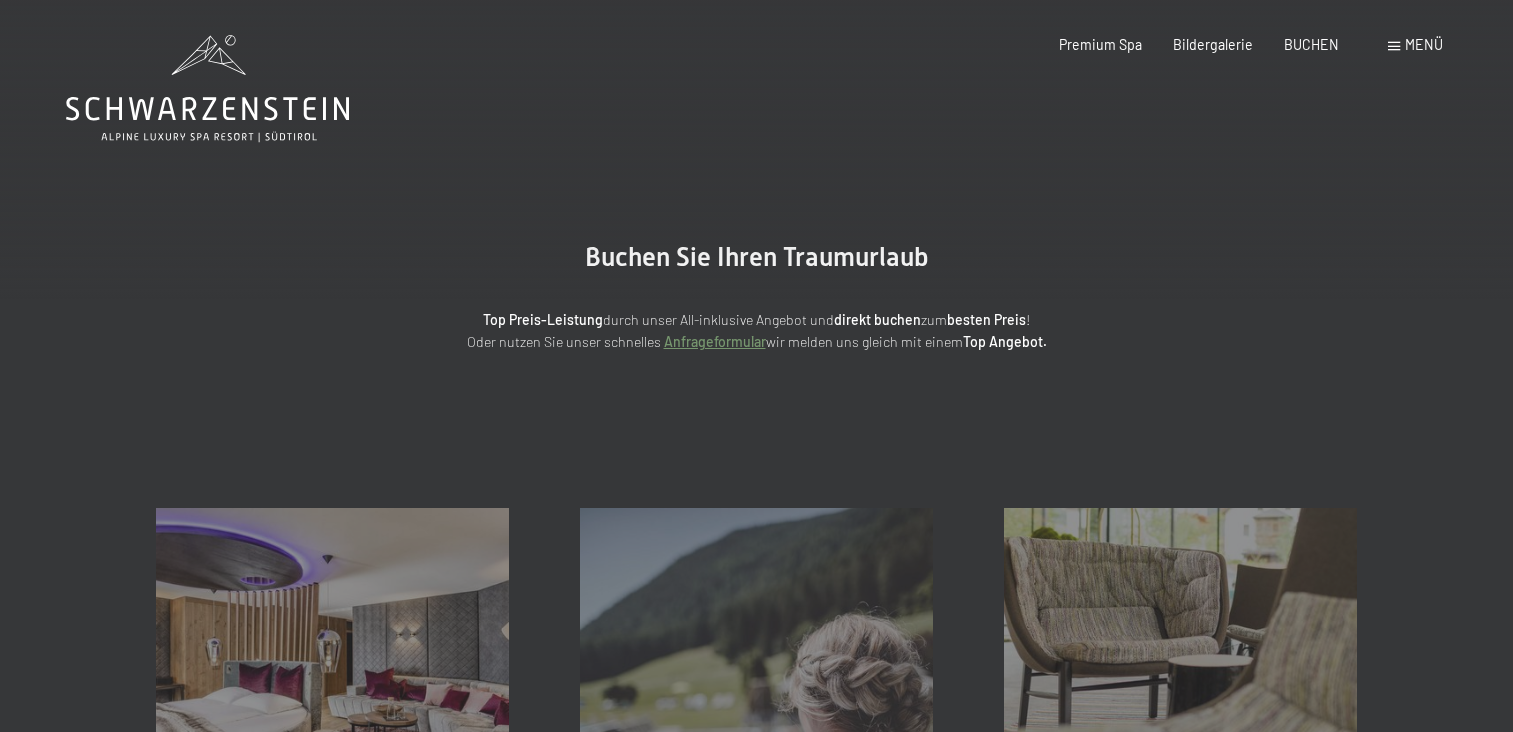 scroll, scrollTop: 0, scrollLeft: 0, axis: both 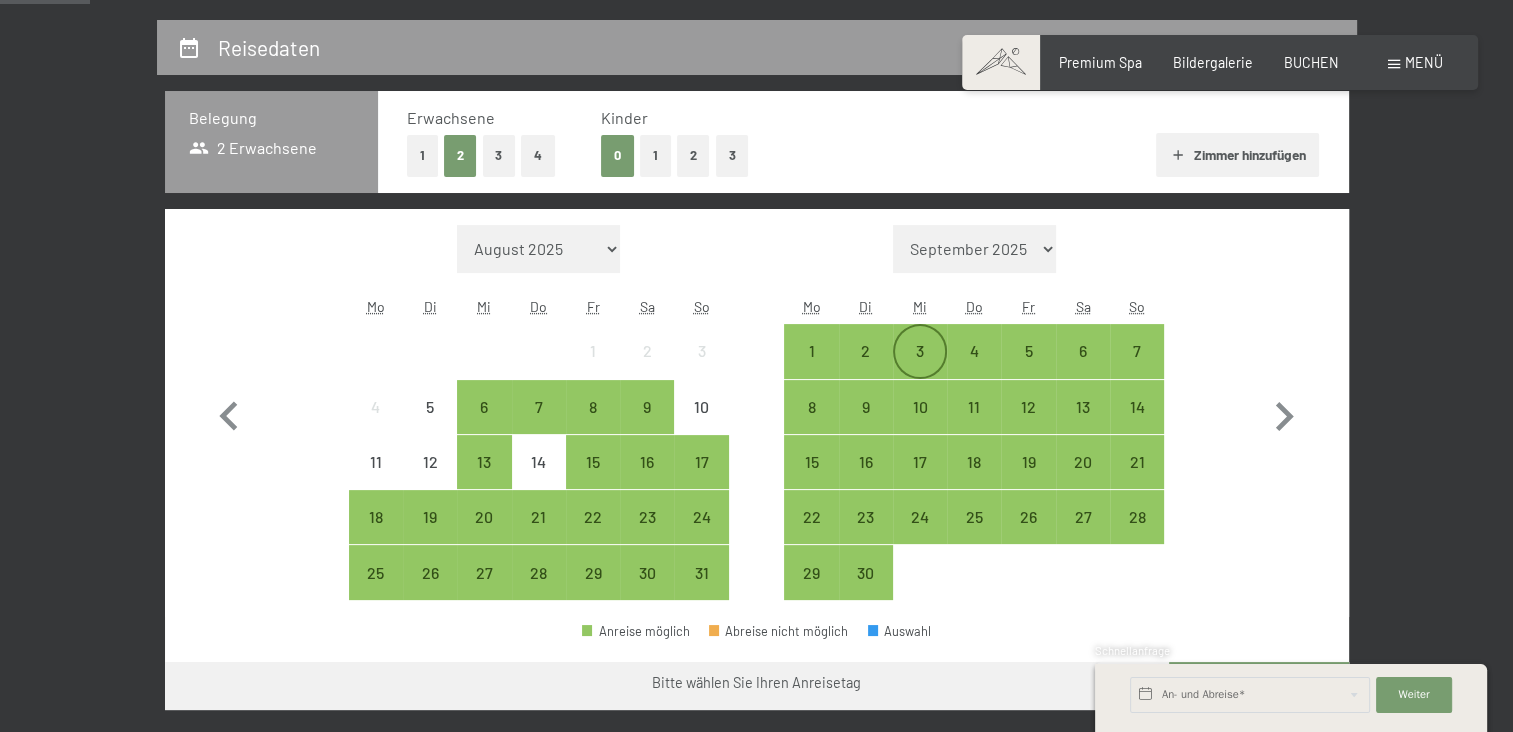 click on "3" at bounding box center [920, 368] 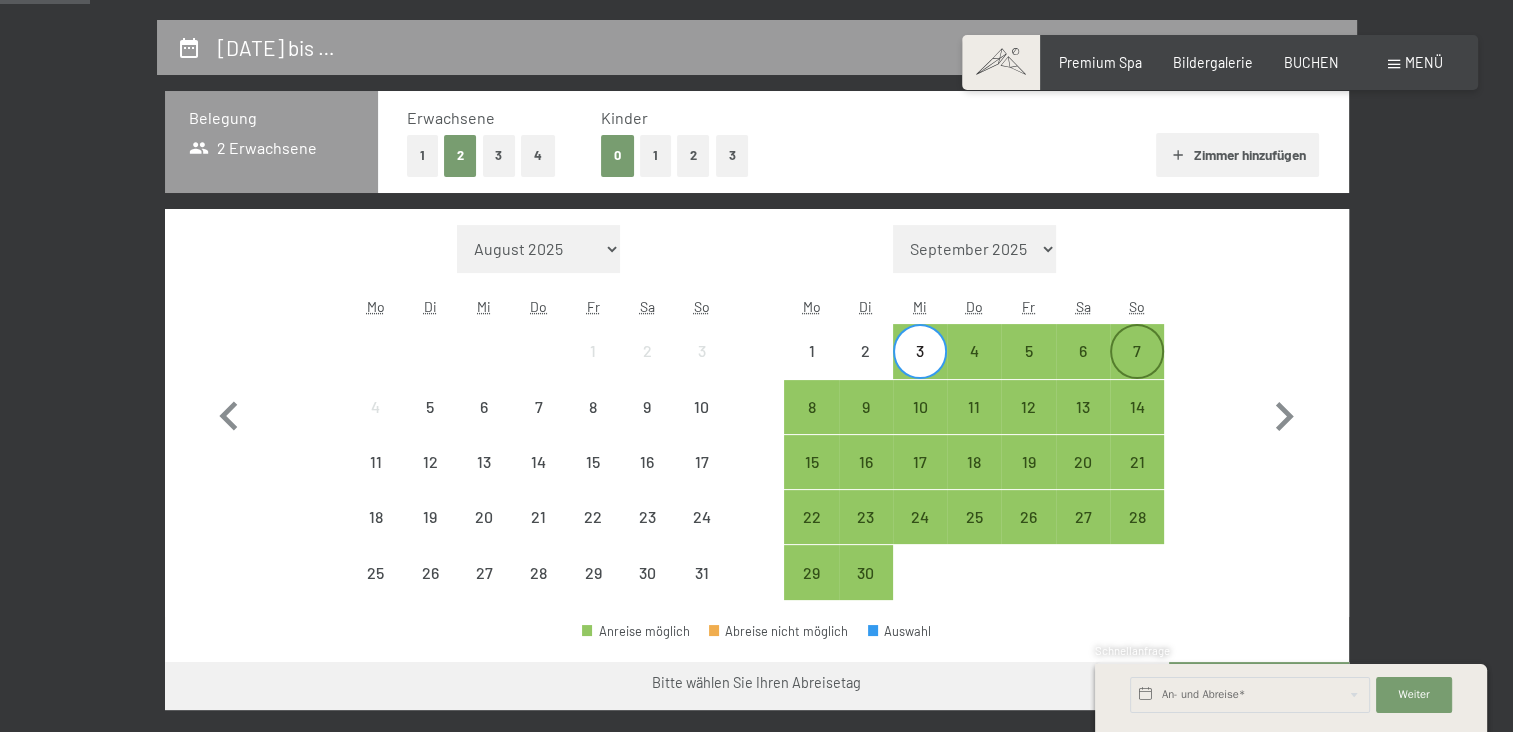 click on "7" at bounding box center (1137, 368) 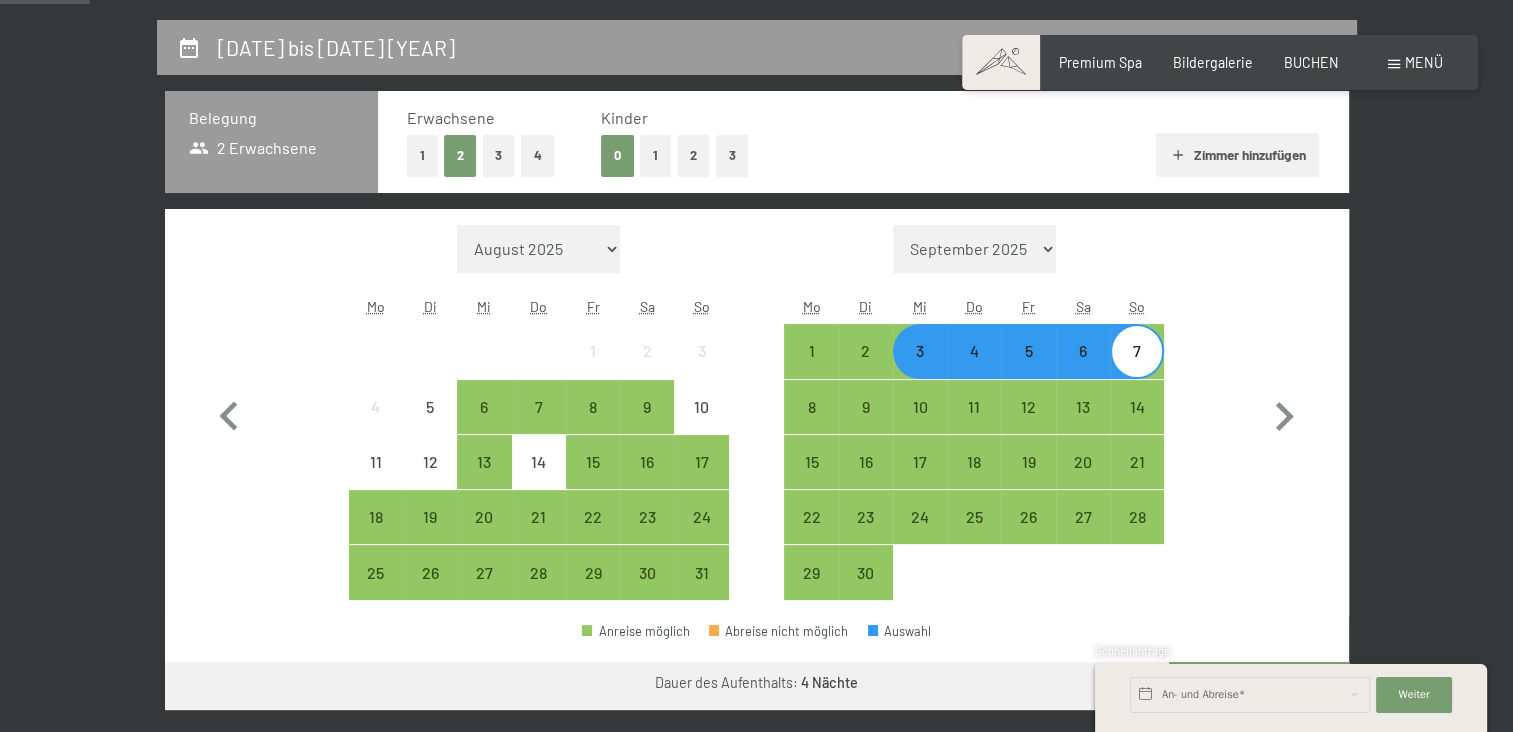 click 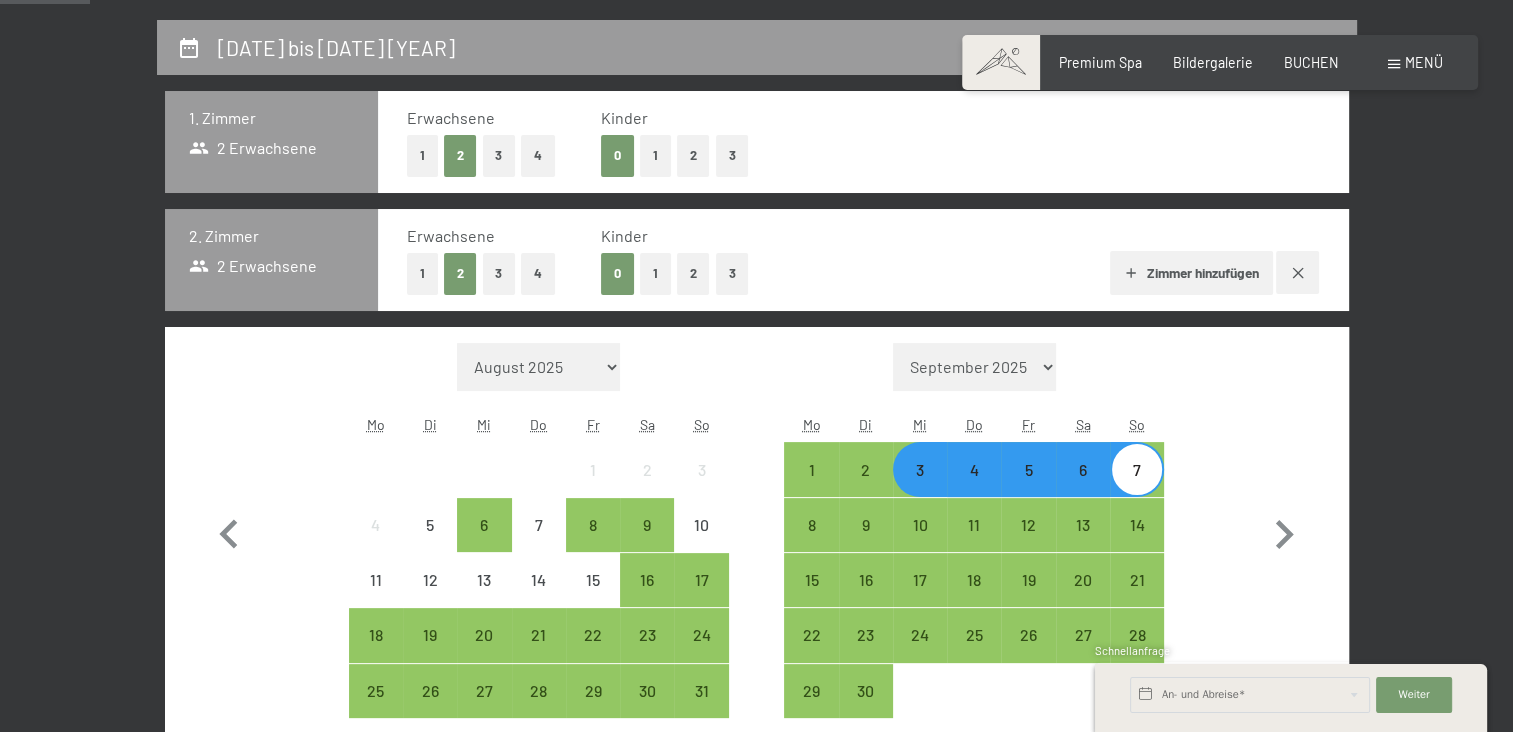 click on "1" at bounding box center (422, 273) 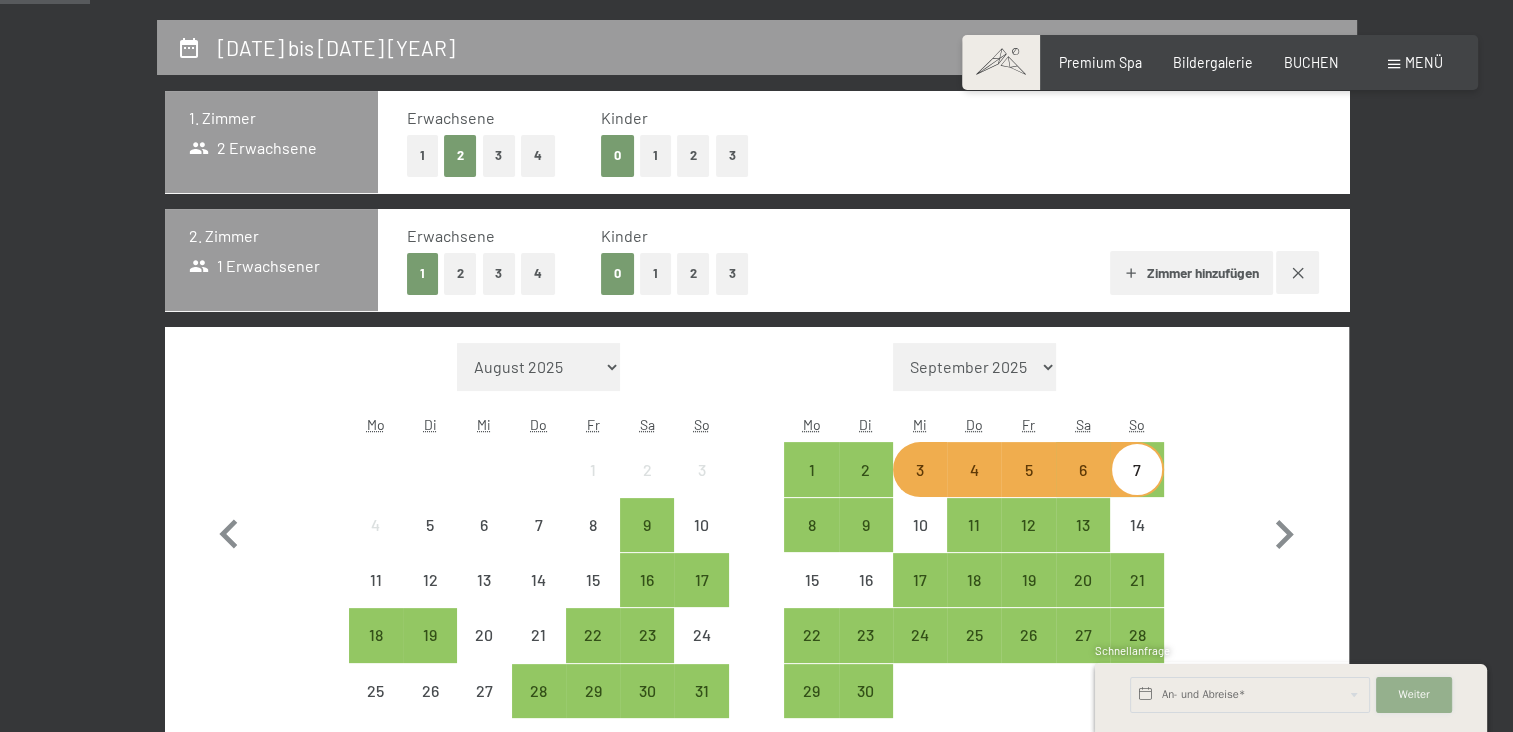 click on "Weiter" at bounding box center [1413, 695] 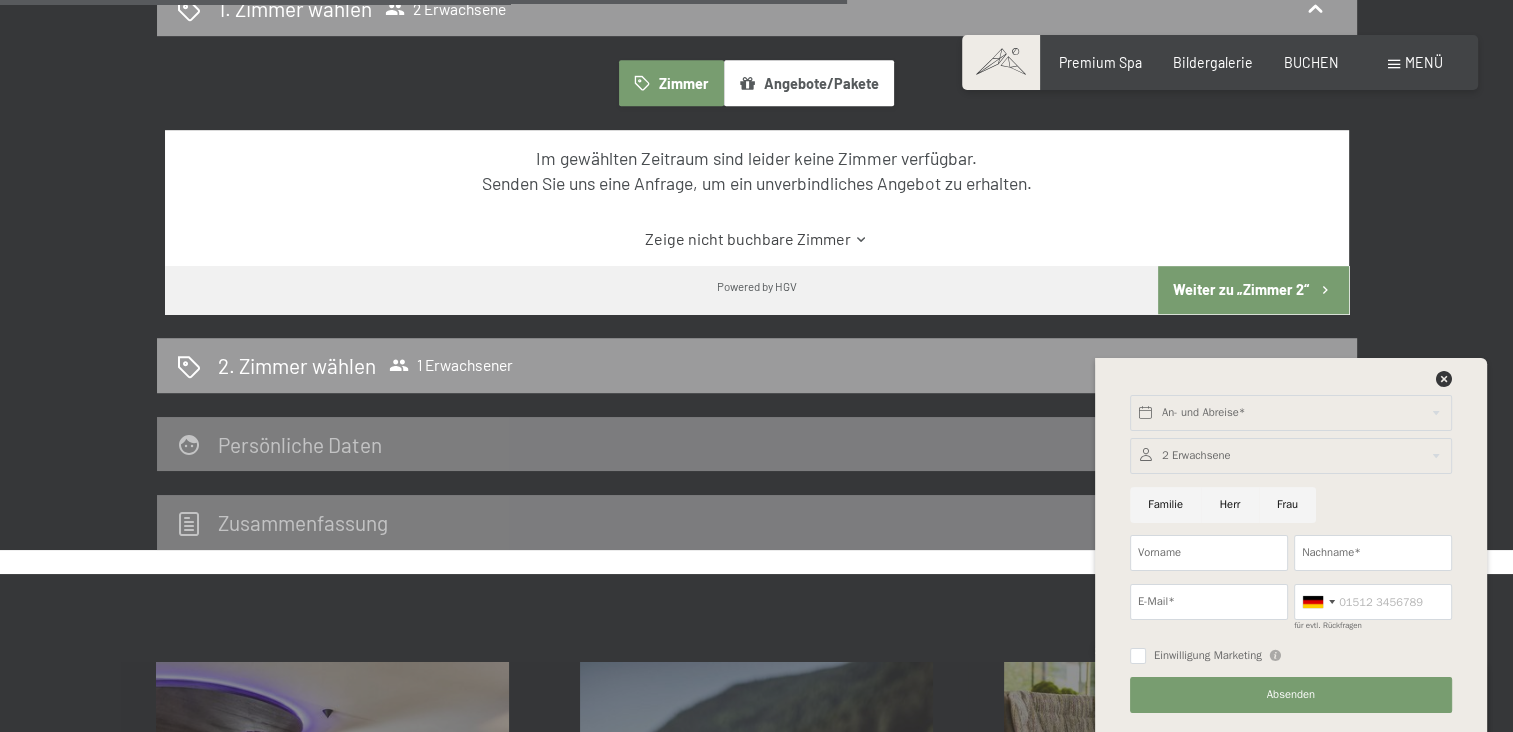scroll, scrollTop: 1300, scrollLeft: 0, axis: vertical 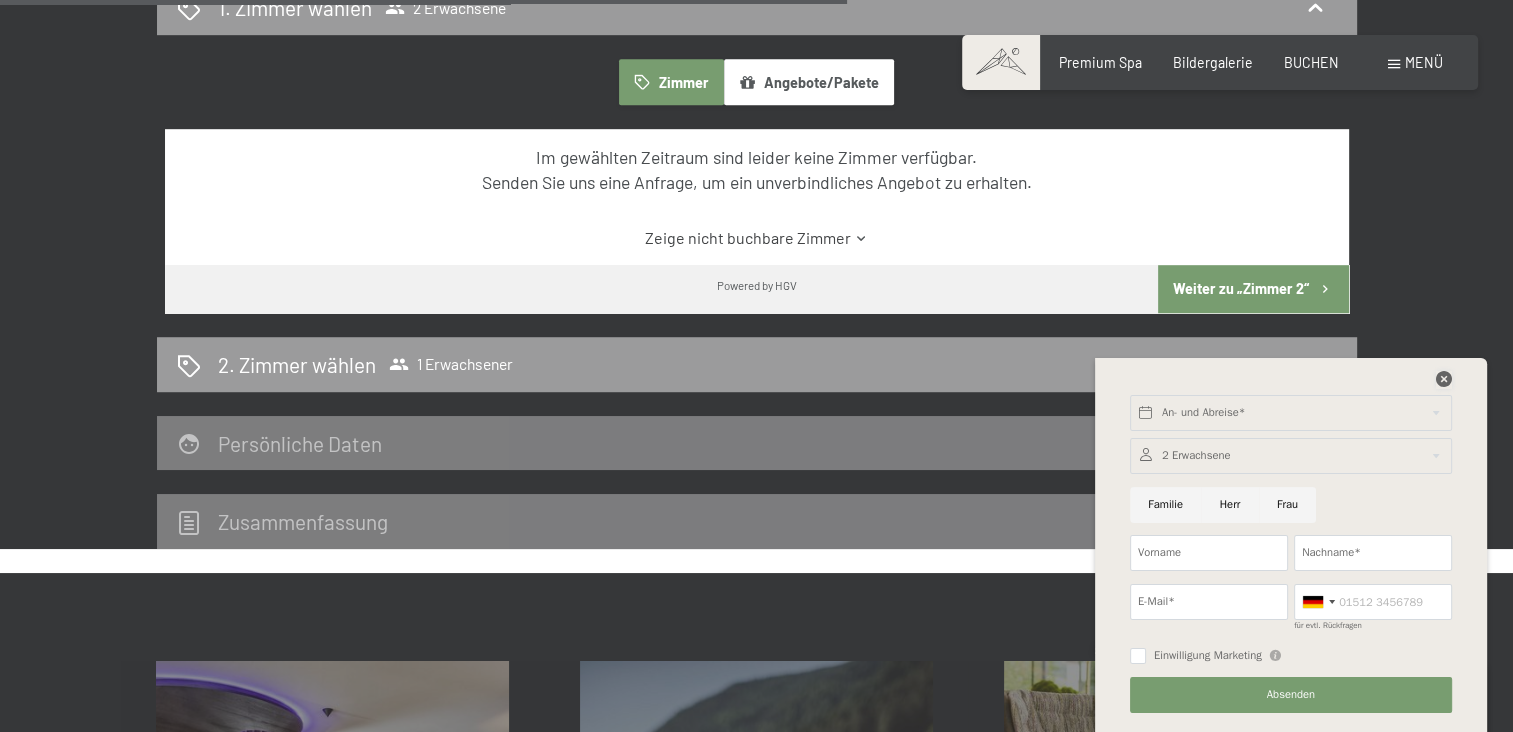 click at bounding box center [1444, 379] 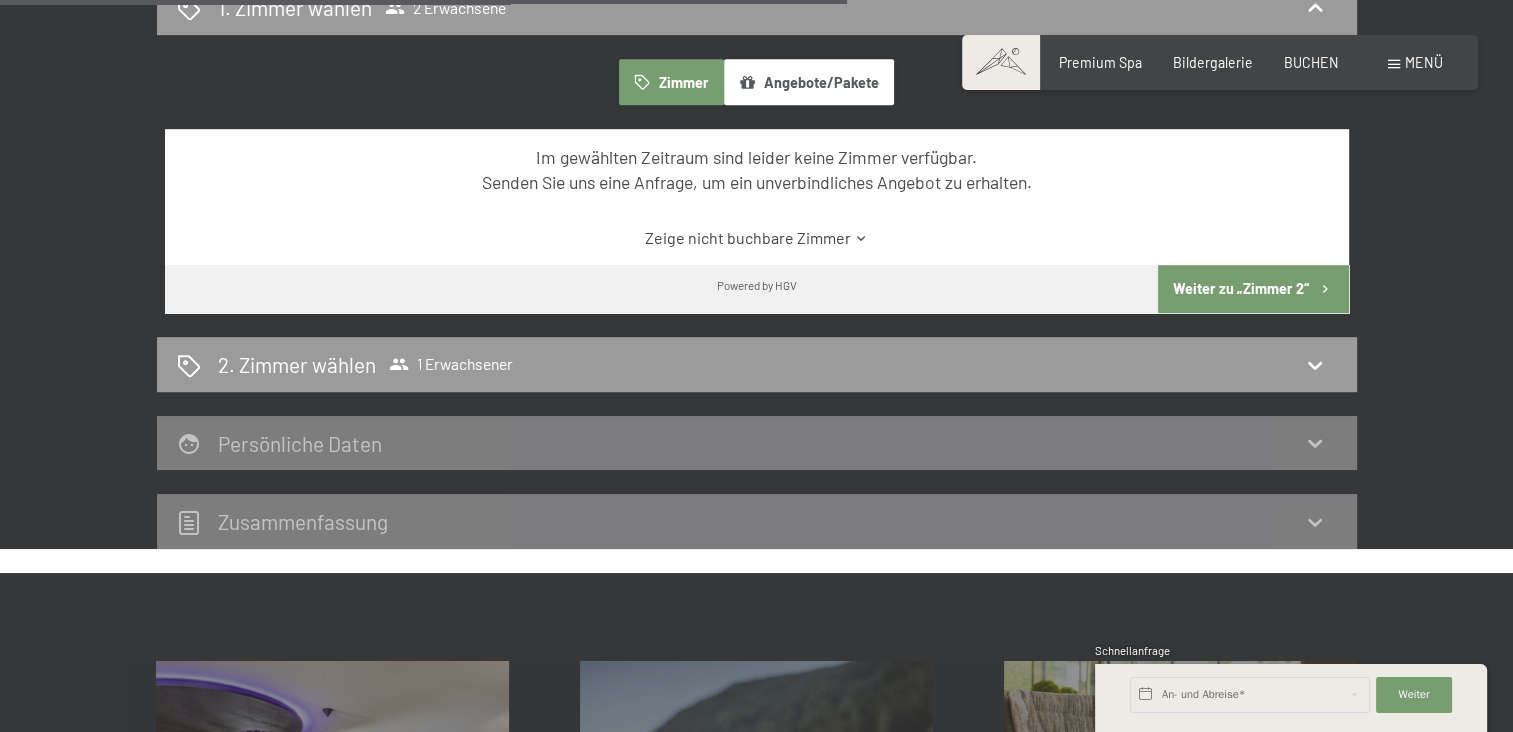 click on "Zeige nicht buchbare Zimmer" at bounding box center (756, 238) 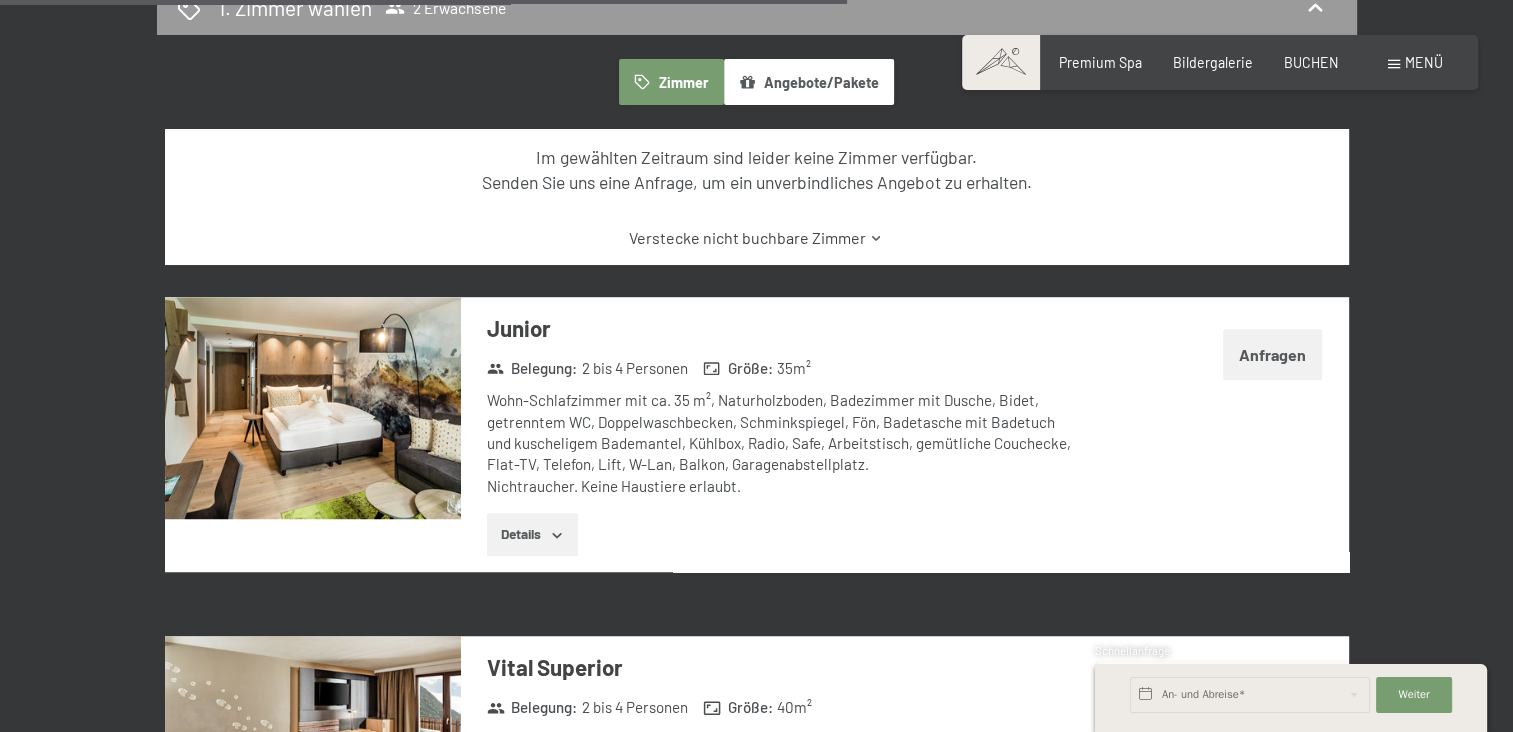 click on "Verstecke nicht buchbare Zimmer" at bounding box center (756, 238) 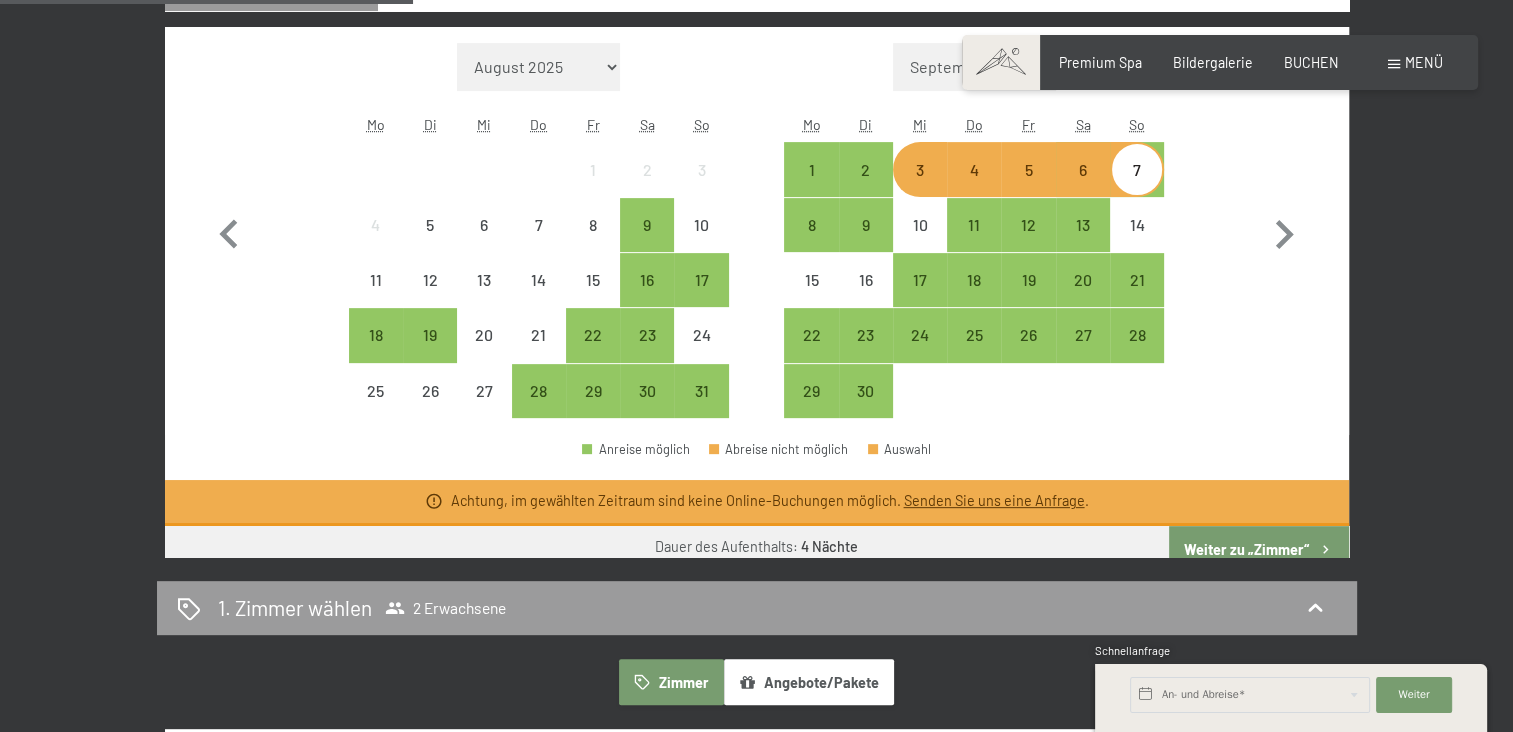 scroll, scrollTop: 600, scrollLeft: 0, axis: vertical 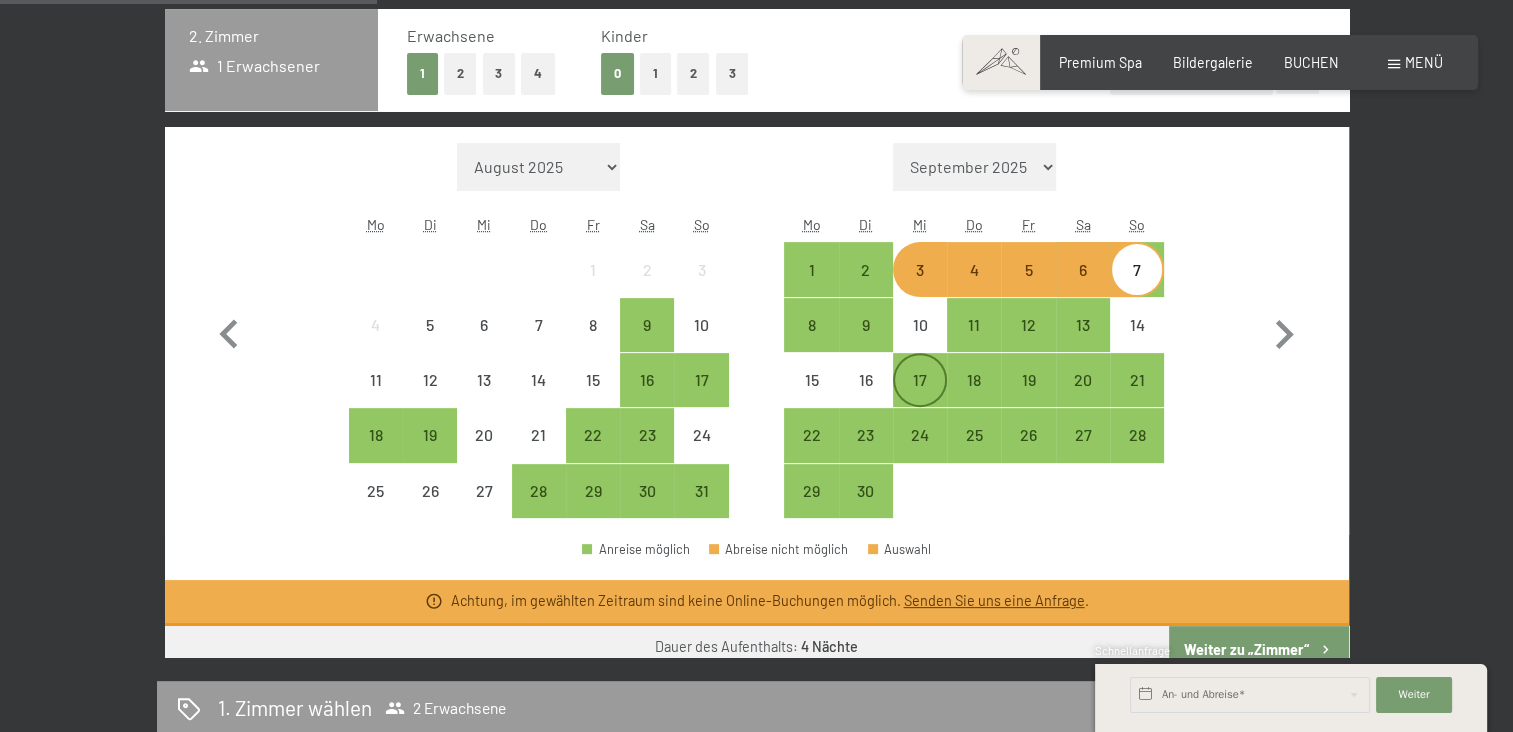 click on "17" at bounding box center (920, 397) 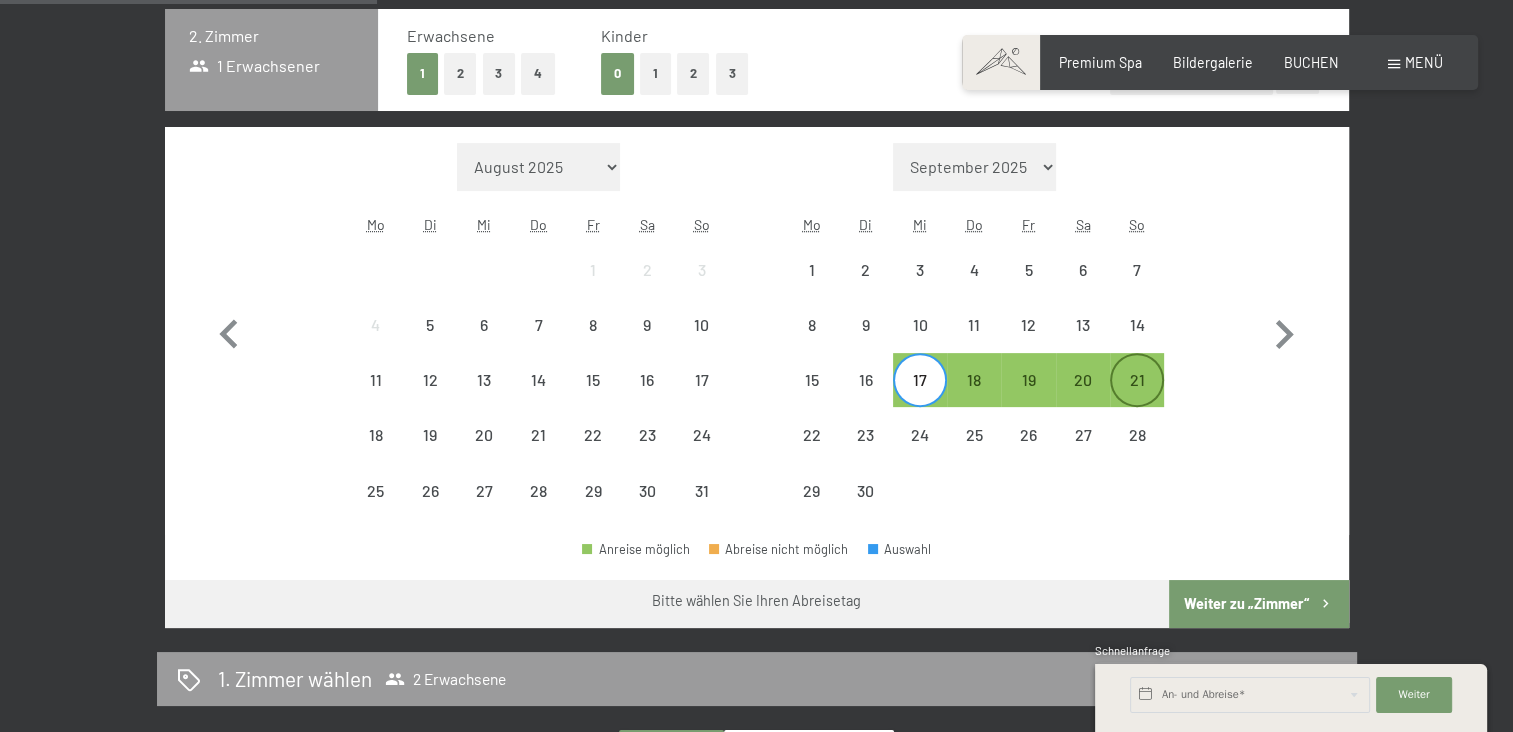 click on "21" at bounding box center (1137, 397) 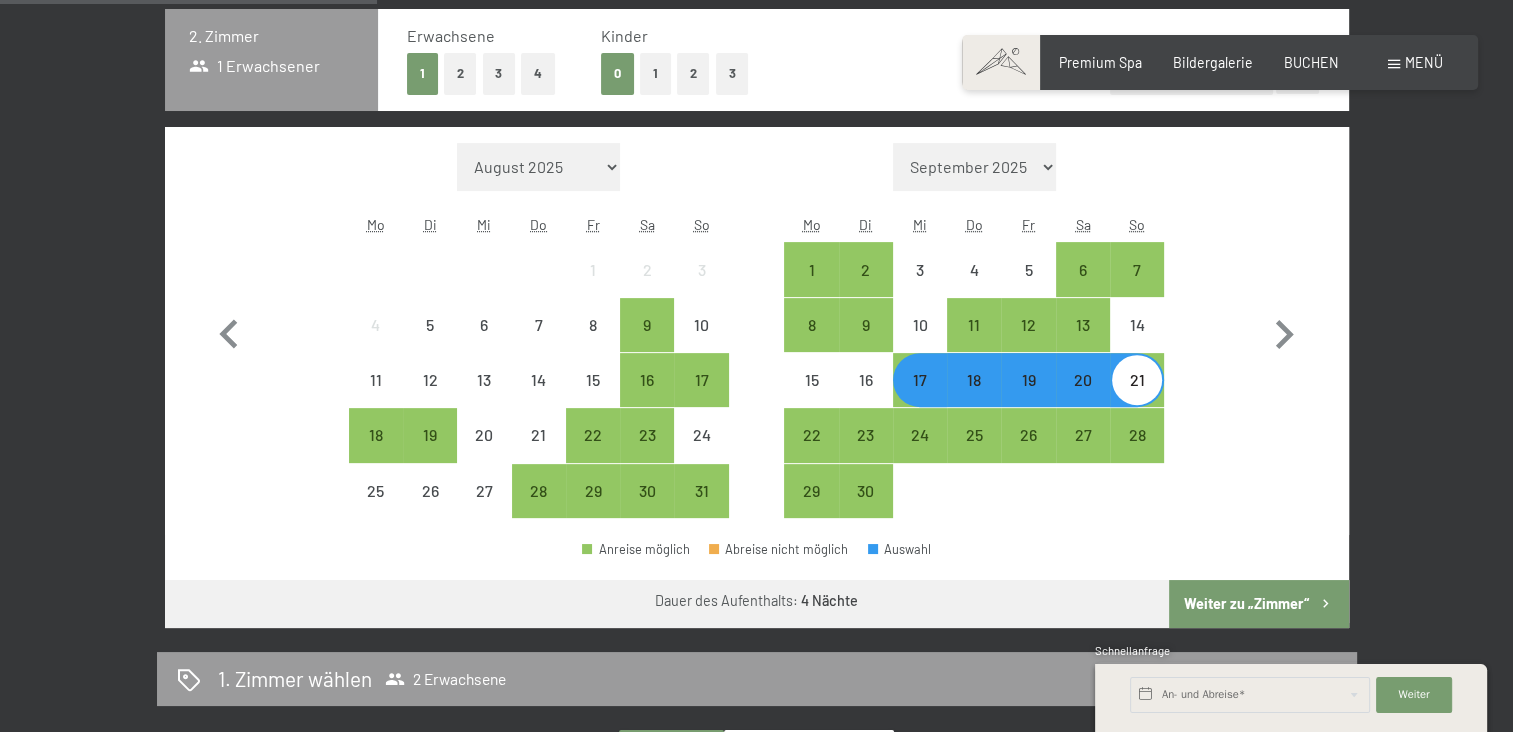click on "Weiter zu „Zimmer“" at bounding box center [1258, 604] 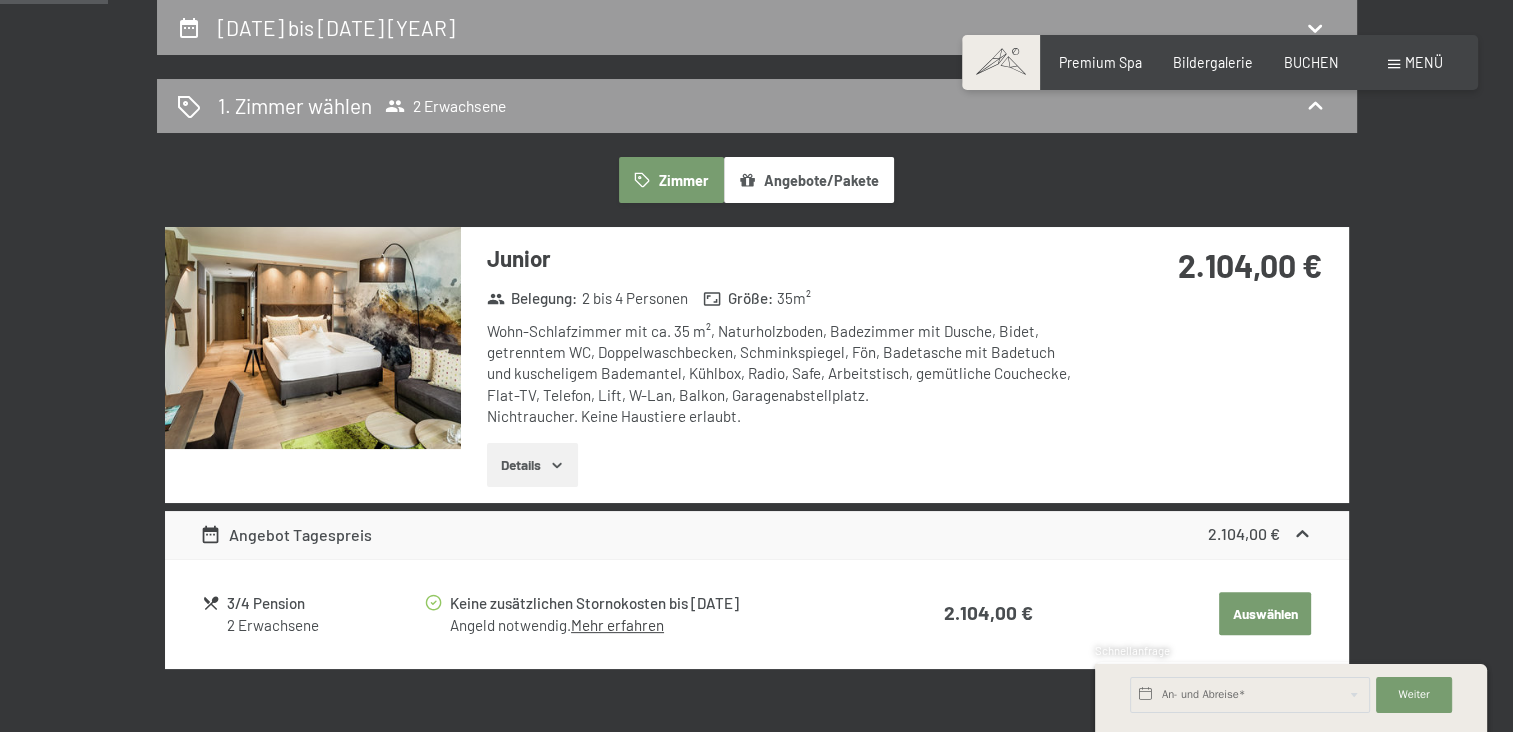 scroll, scrollTop: 520, scrollLeft: 0, axis: vertical 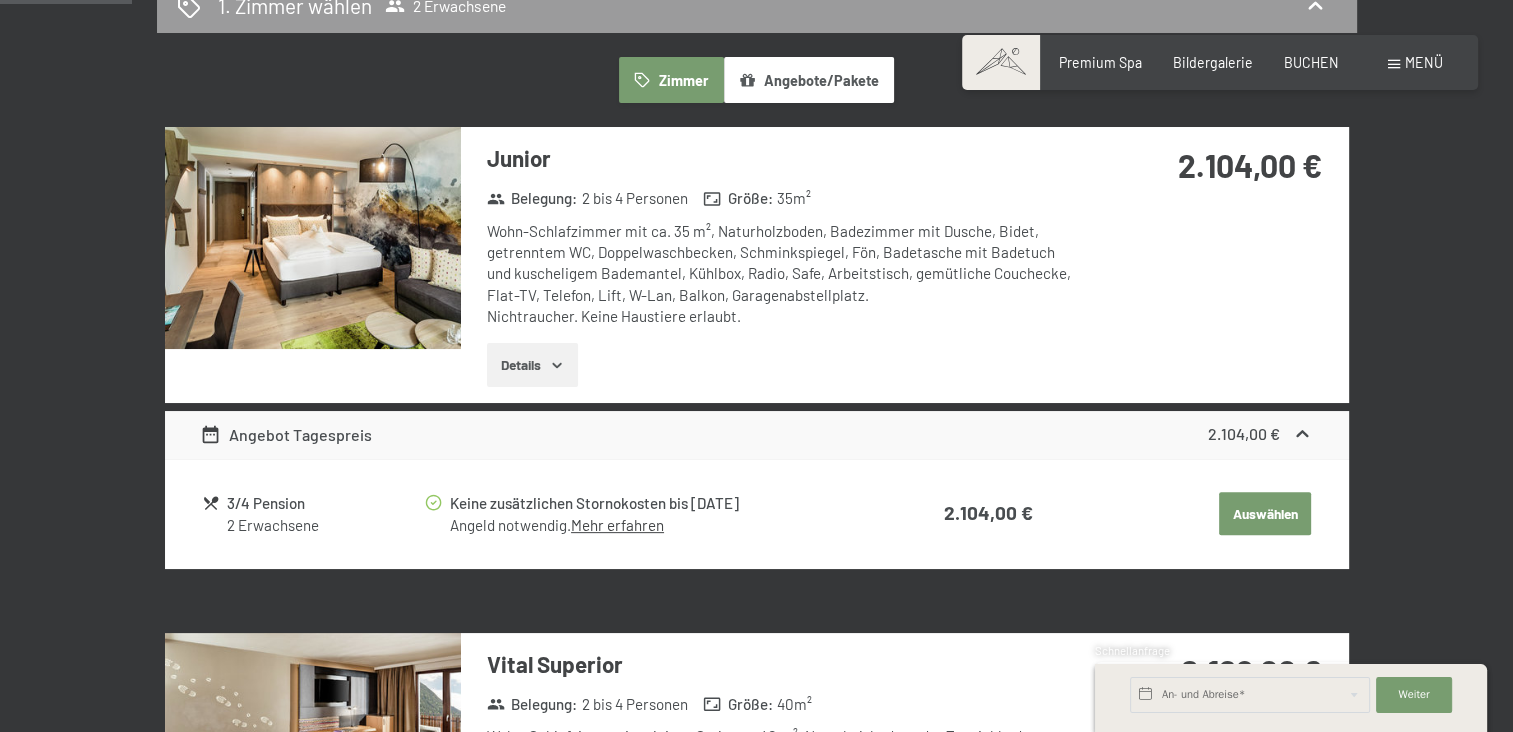 click on "Auswählen" at bounding box center [1265, 514] 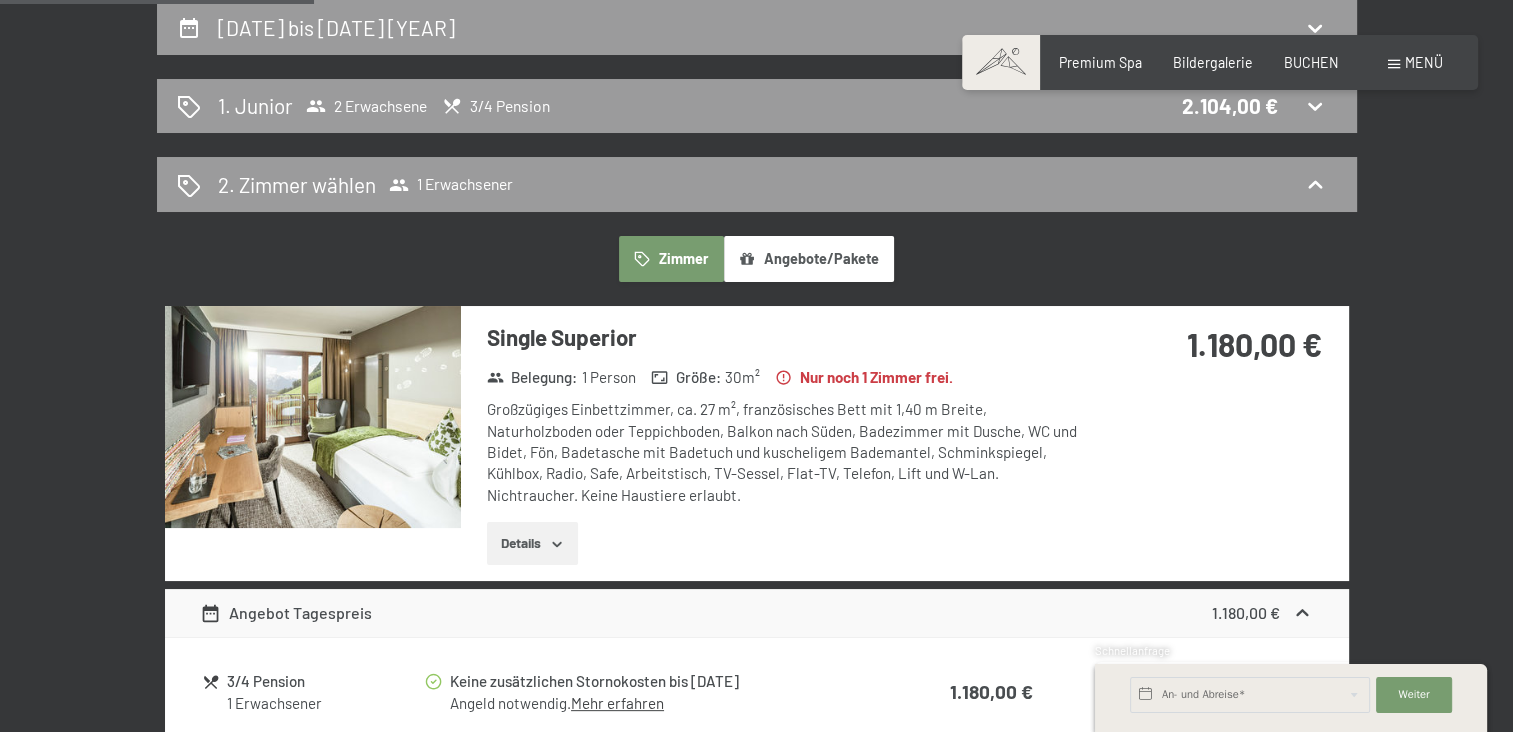 scroll, scrollTop: 520, scrollLeft: 0, axis: vertical 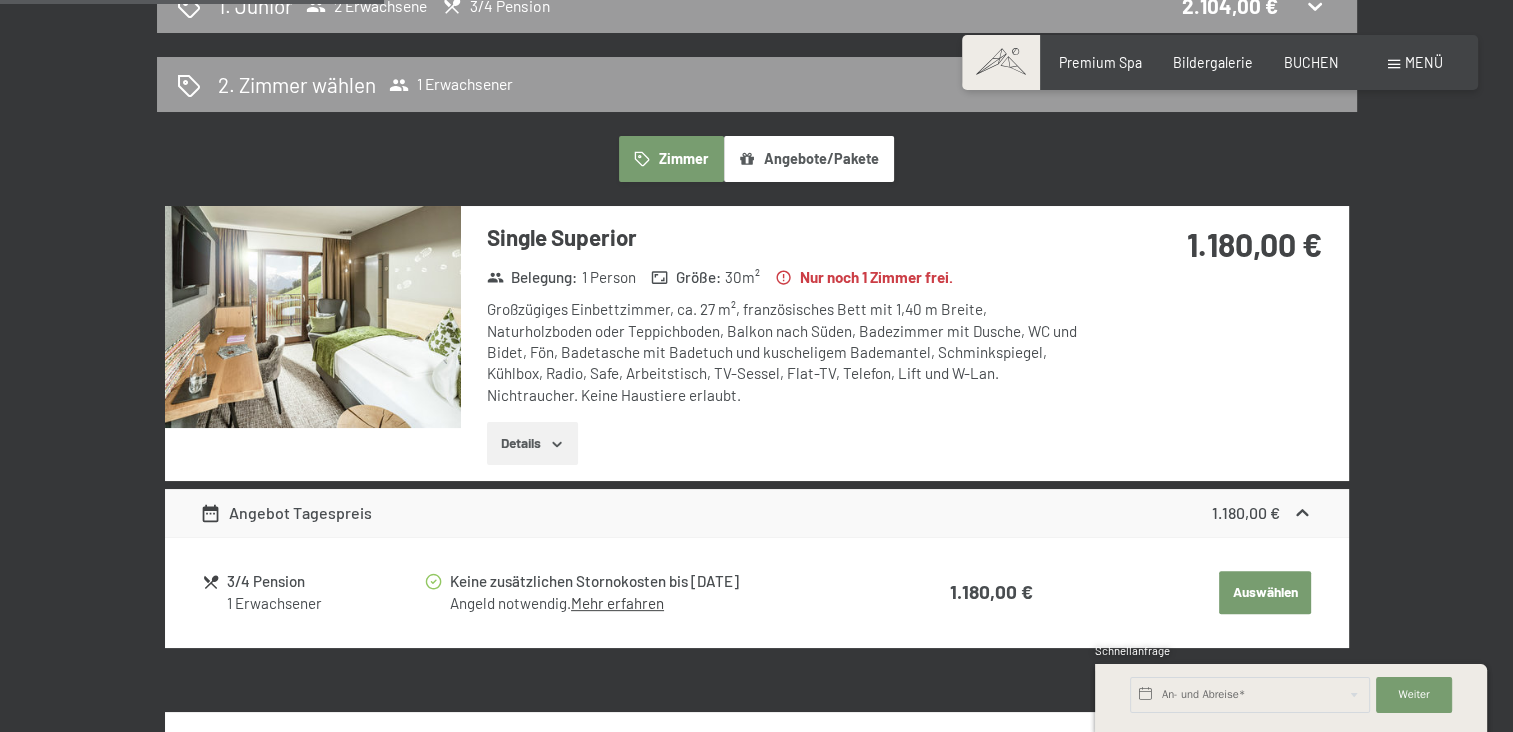 click on "Auswählen" at bounding box center [1265, 593] 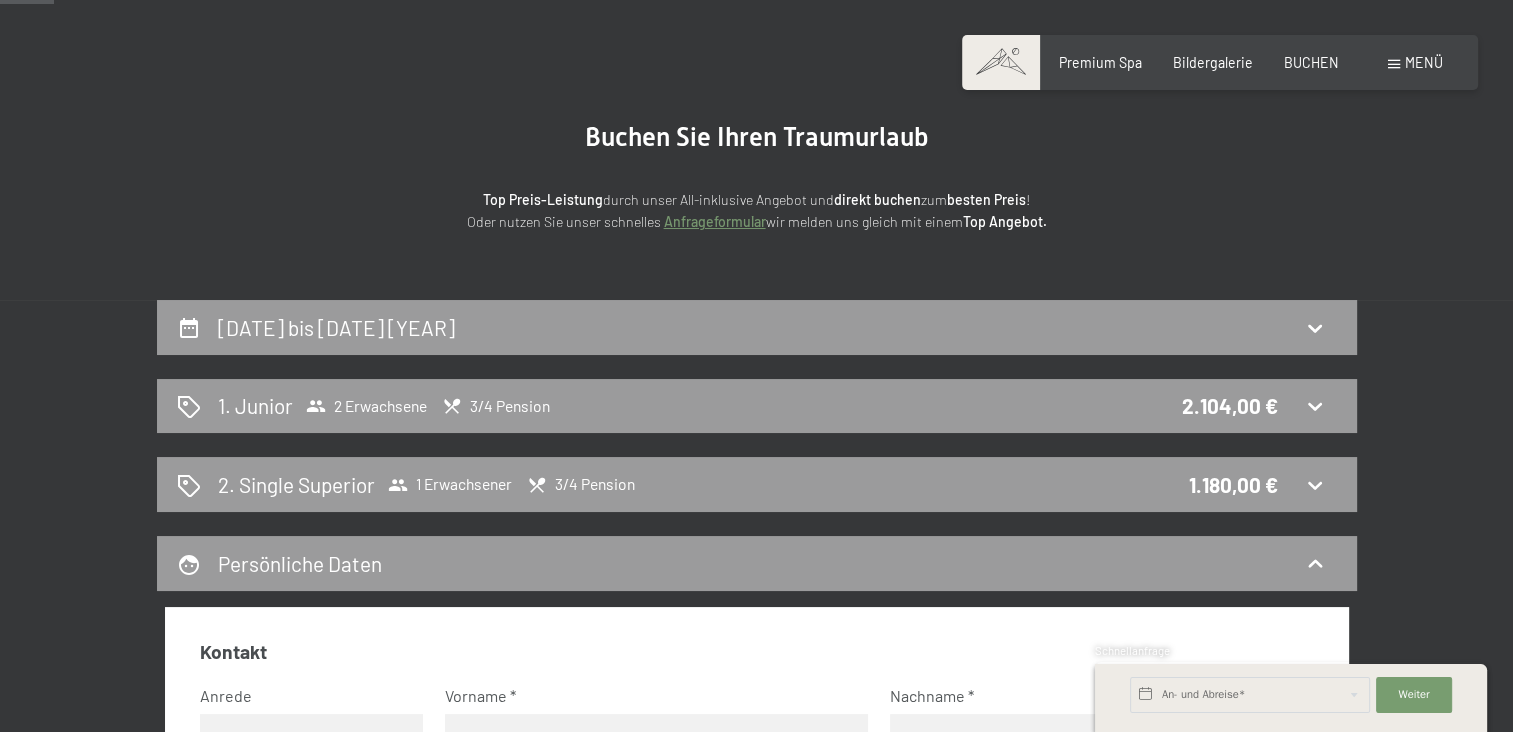 scroll, scrollTop: 0, scrollLeft: 0, axis: both 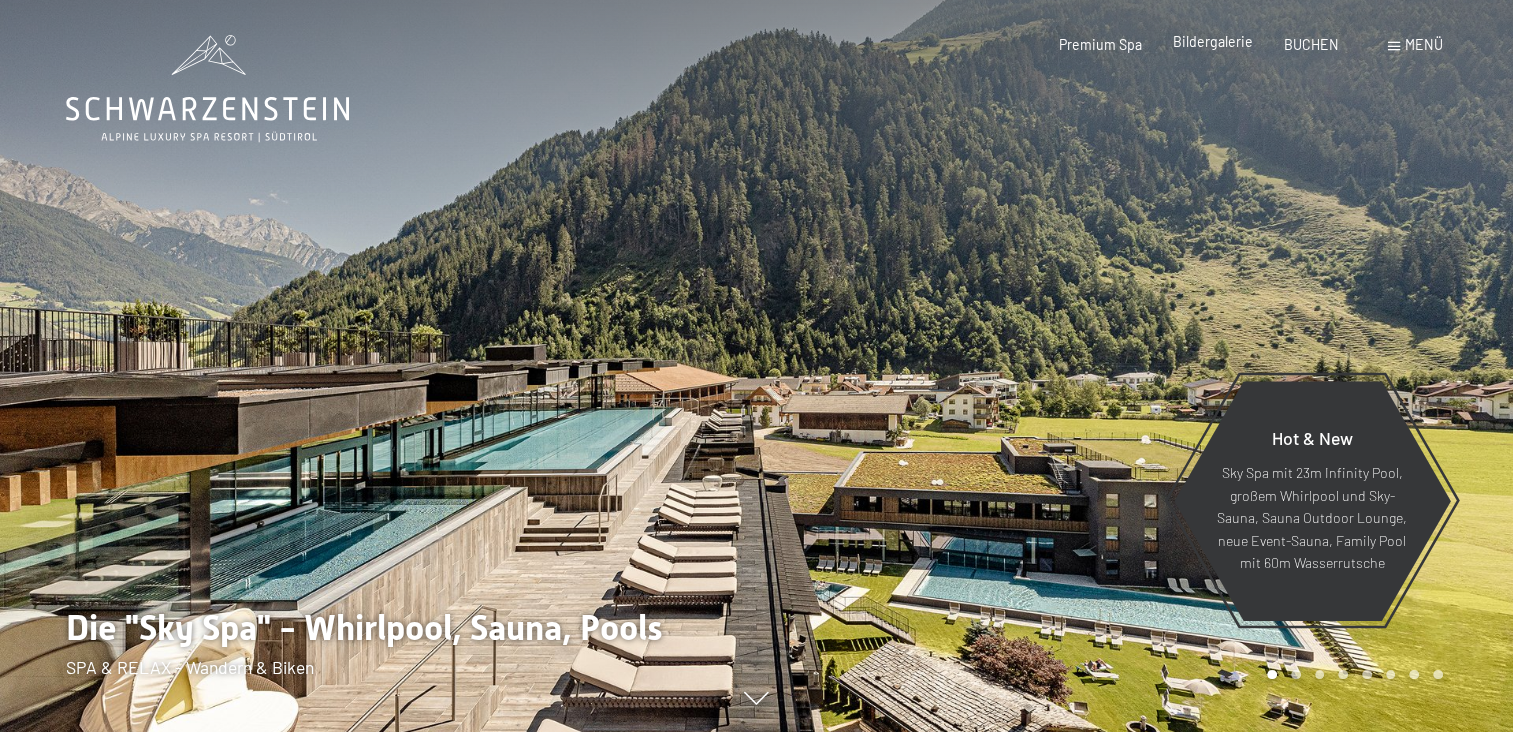 click on "Bildergalerie" at bounding box center (1213, 41) 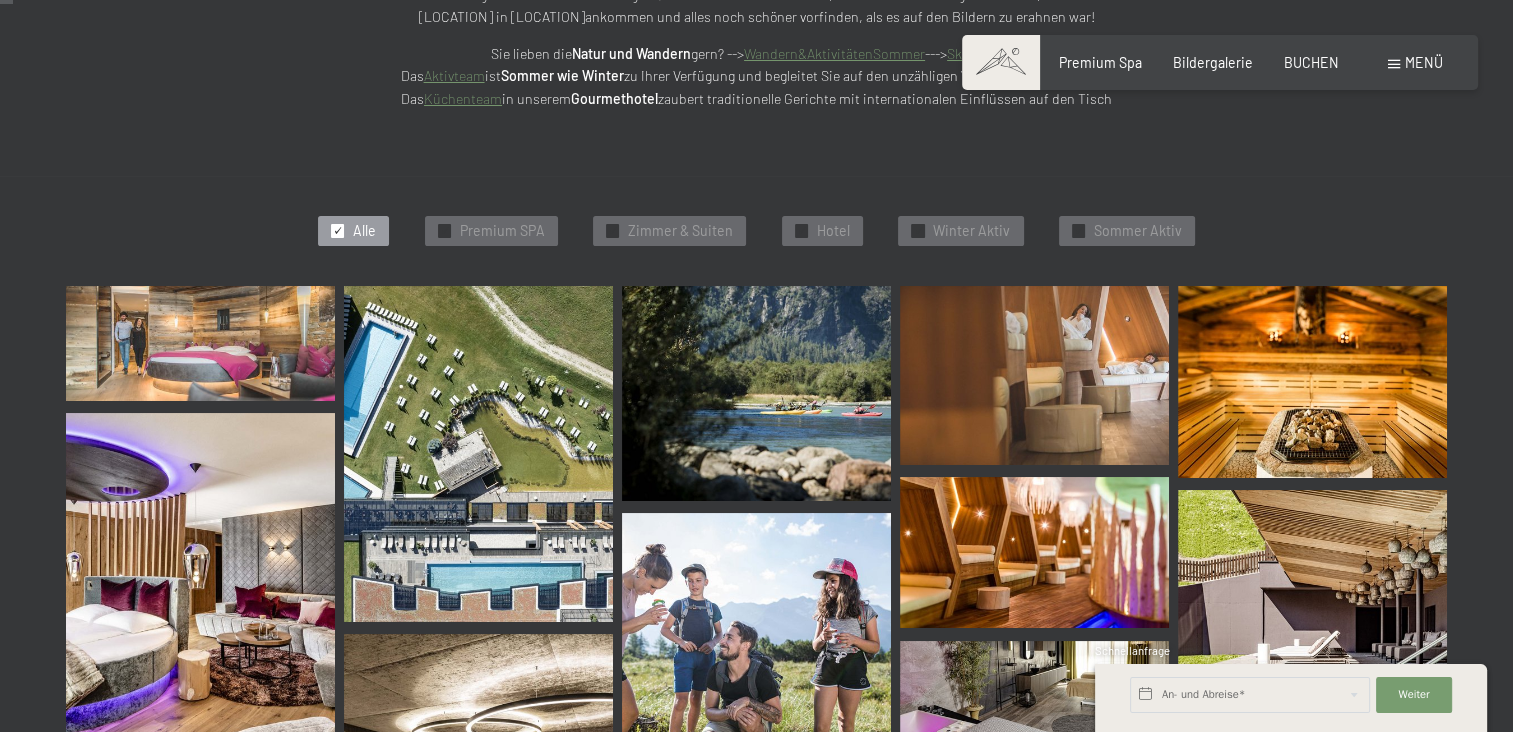 scroll, scrollTop: 400, scrollLeft: 0, axis: vertical 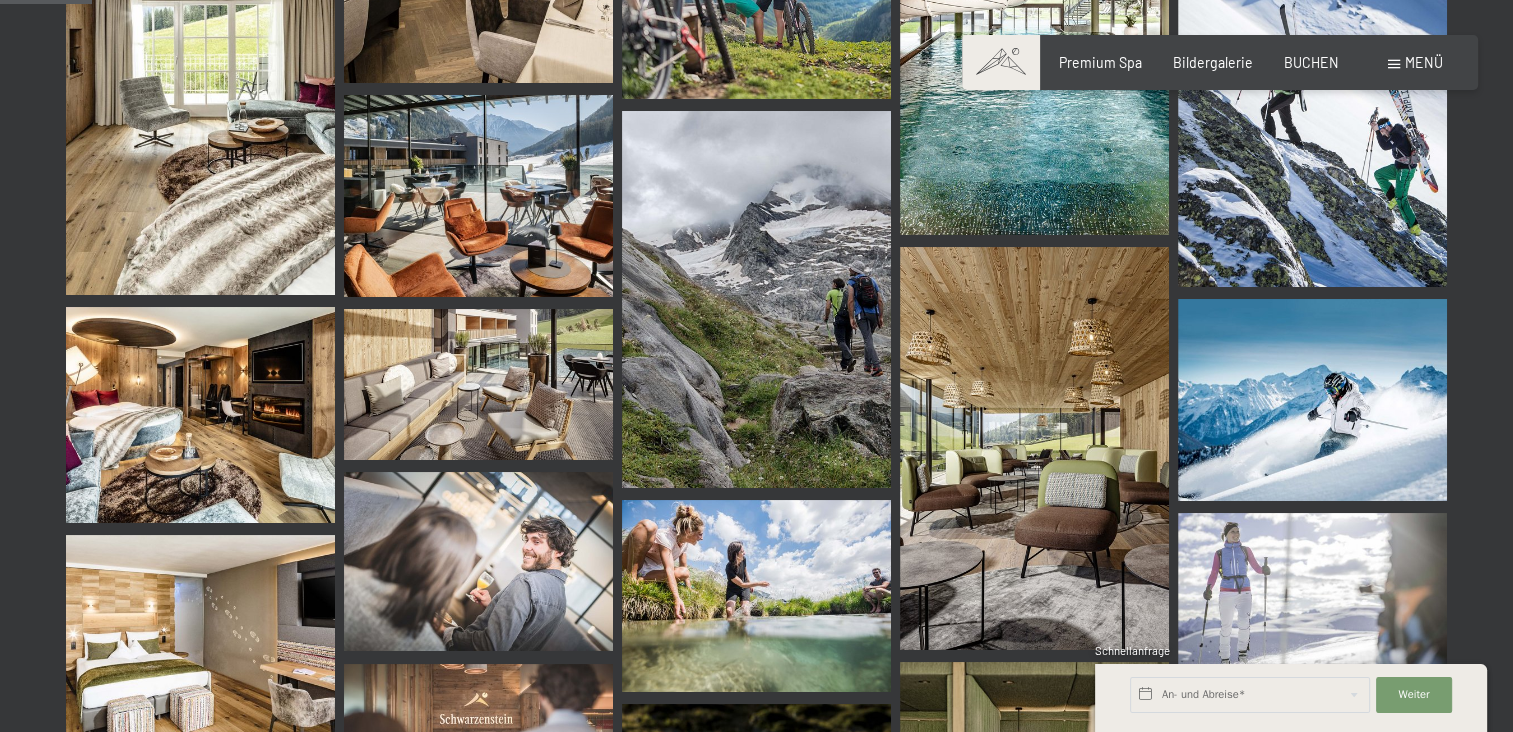 click at bounding box center [478, 196] 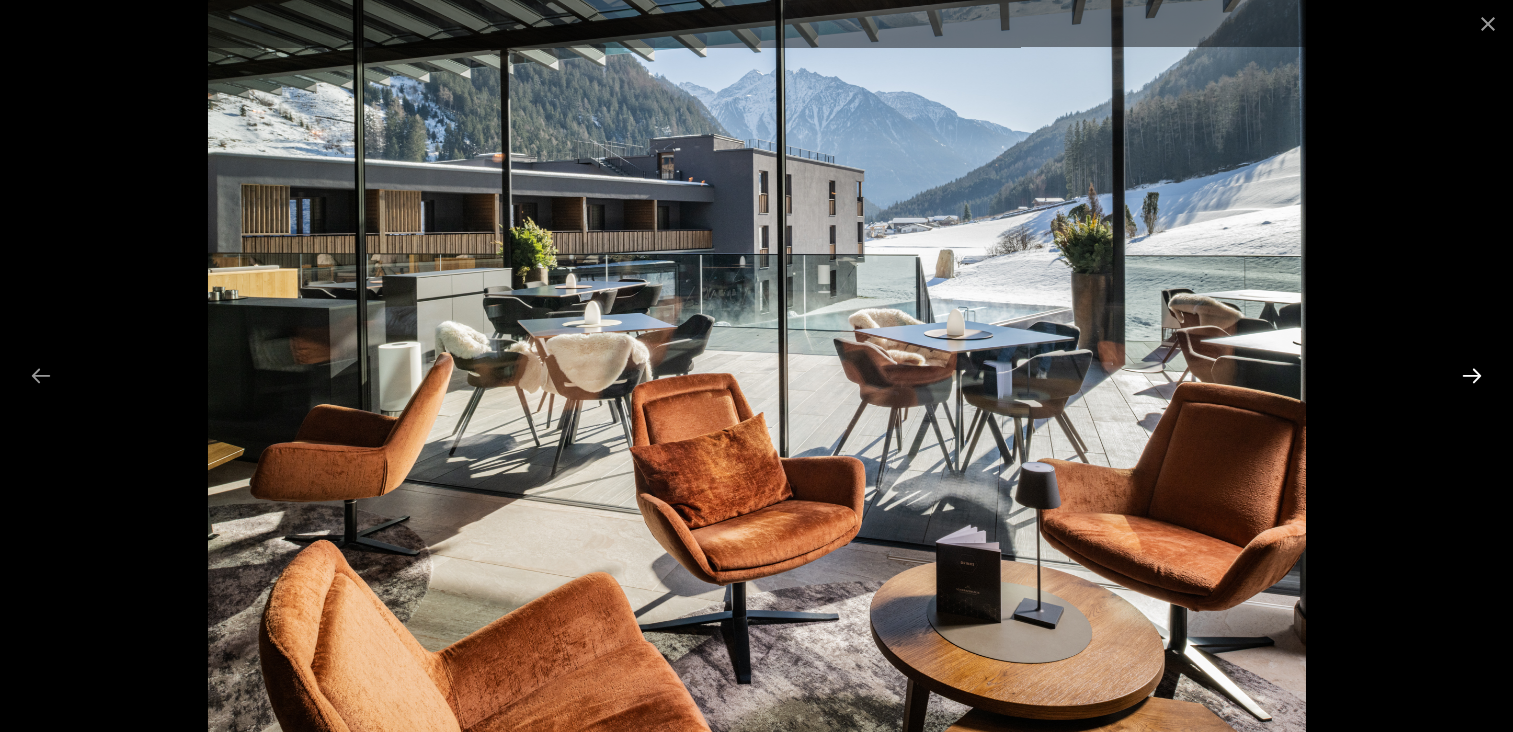click at bounding box center [1472, 375] 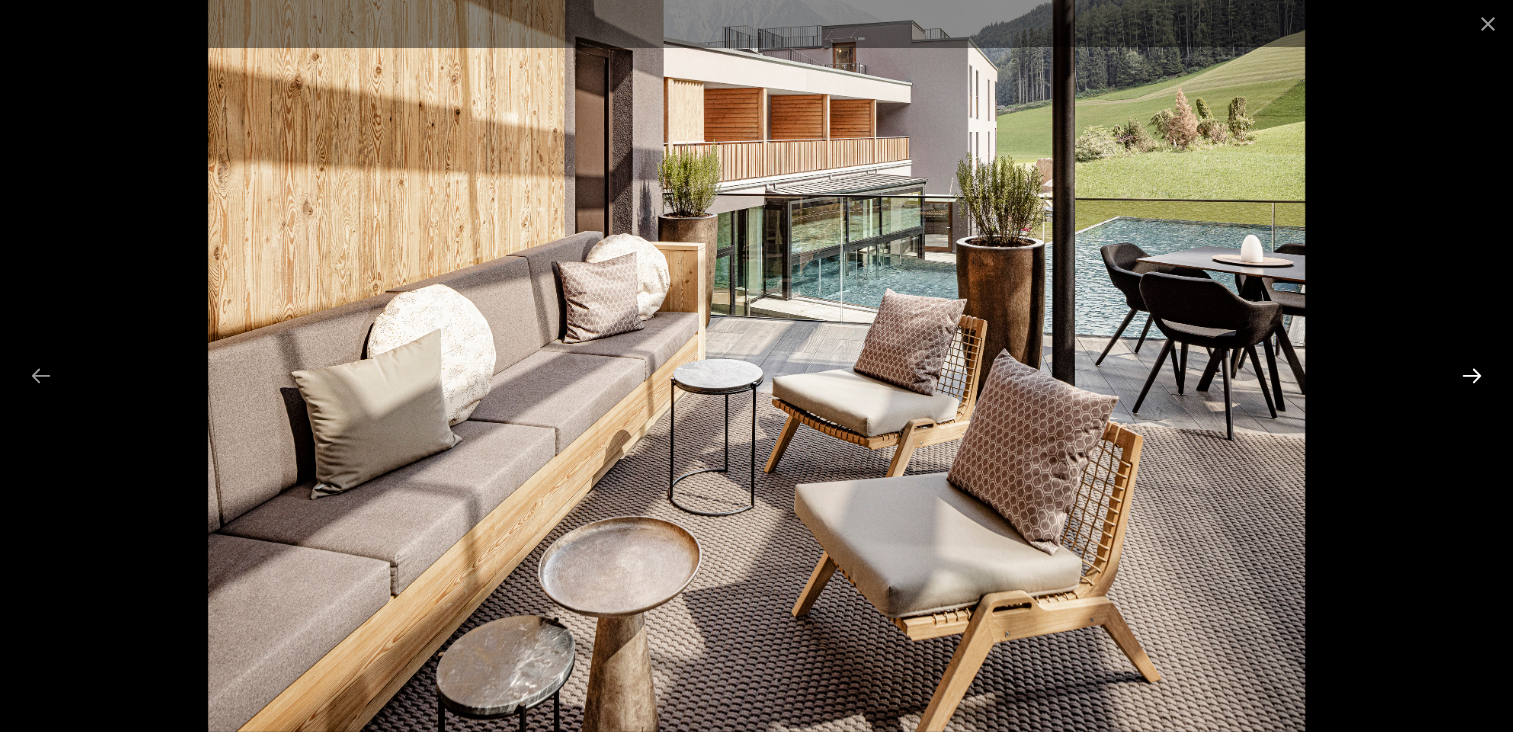 click at bounding box center [1472, 375] 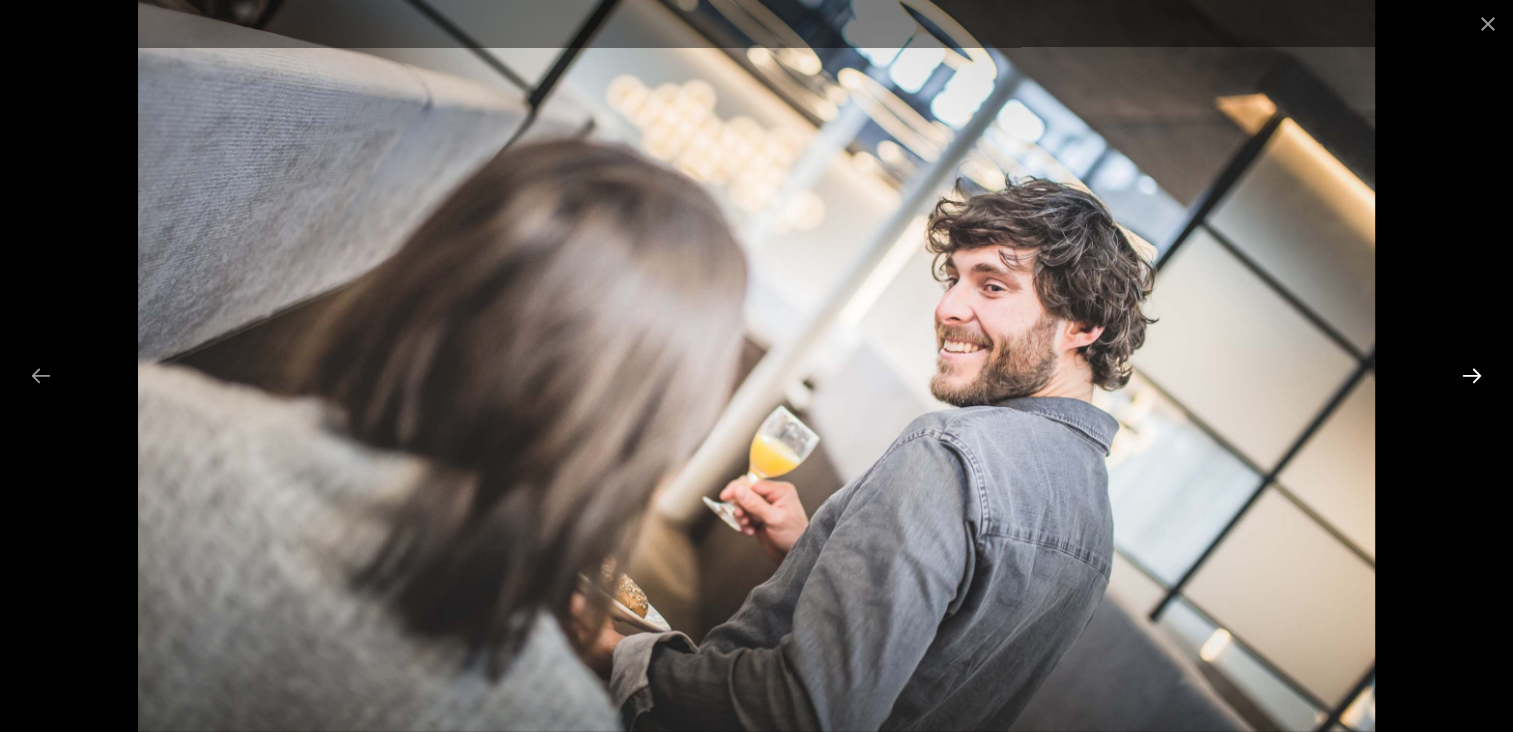 click at bounding box center (1472, 375) 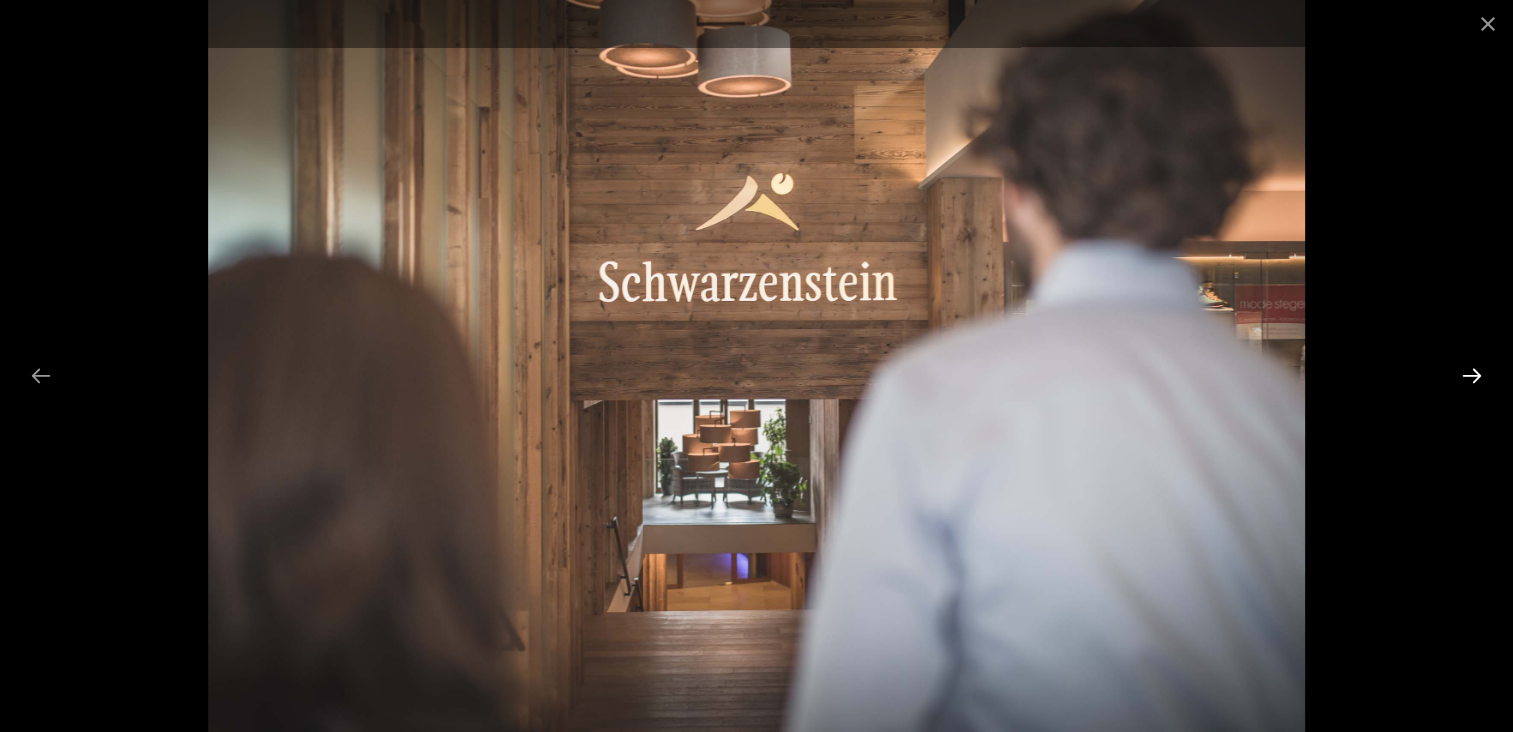 click at bounding box center (1472, 375) 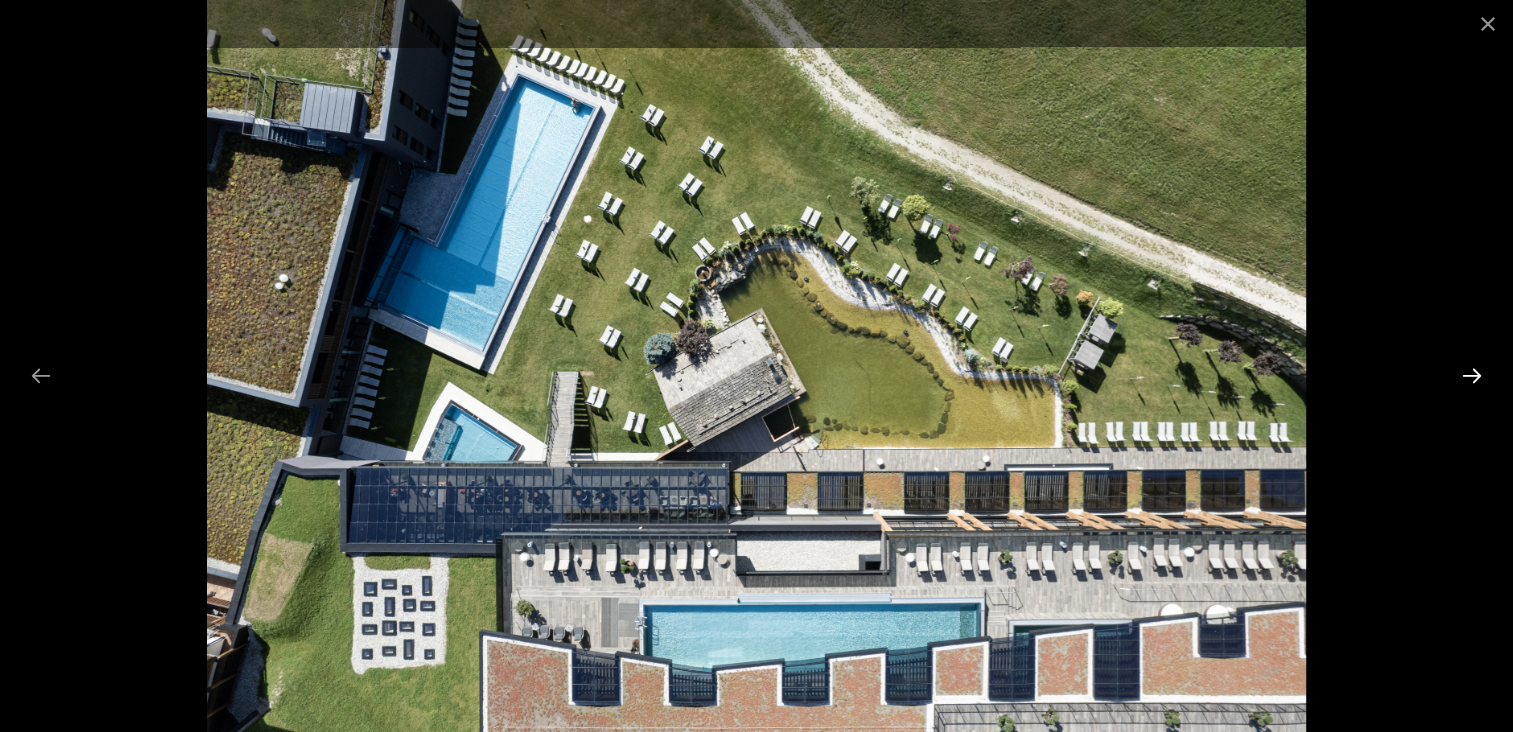 click at bounding box center (1472, 375) 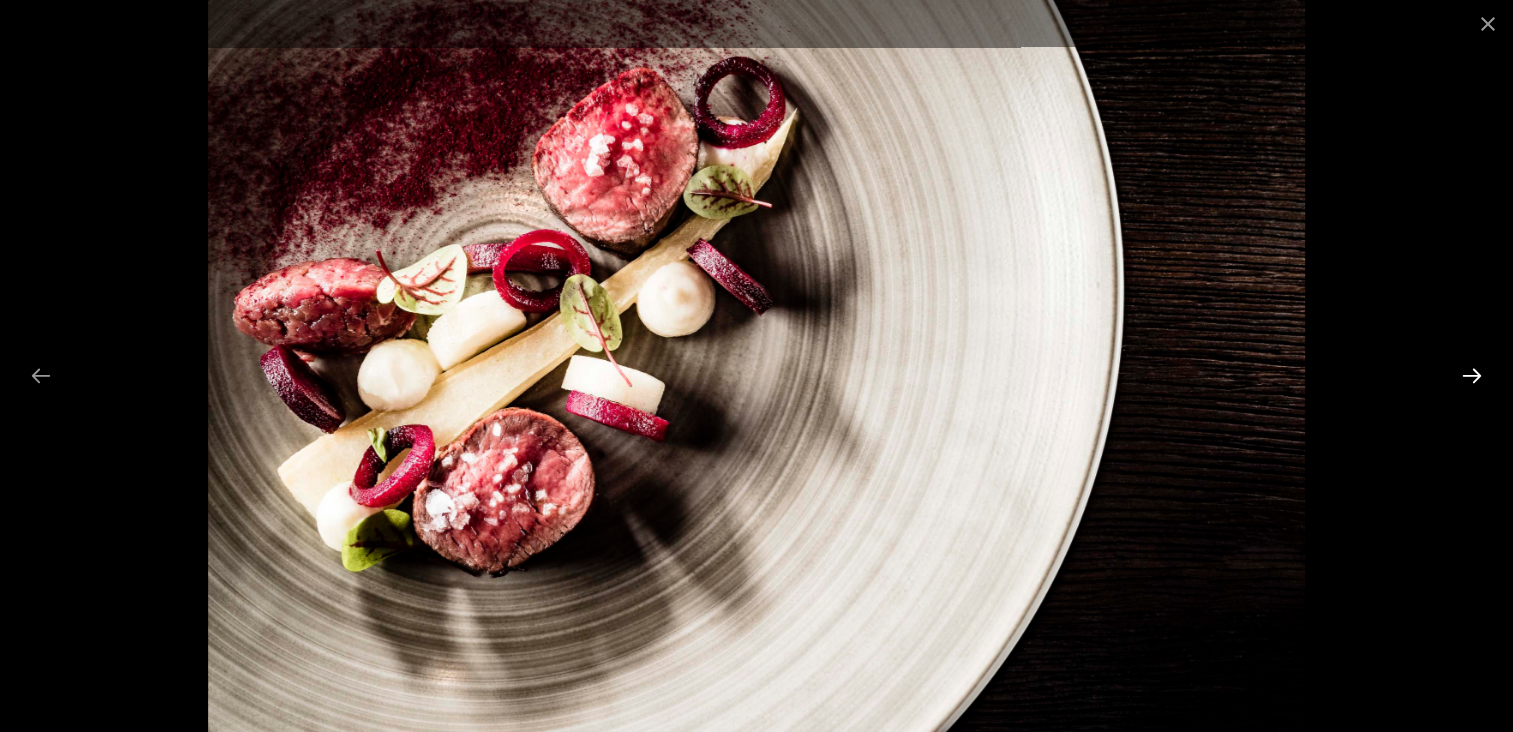 click at bounding box center (1472, 375) 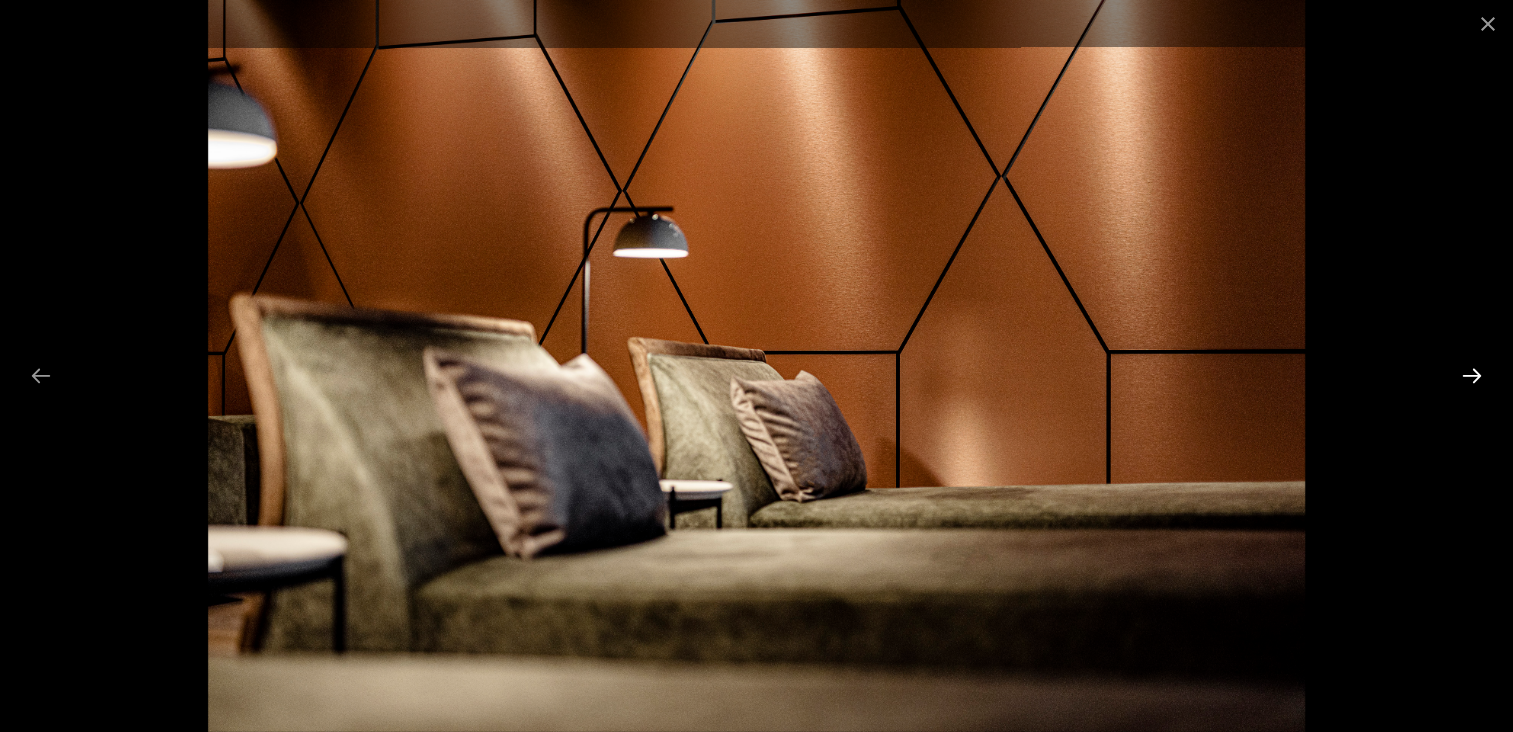 click at bounding box center [1472, 375] 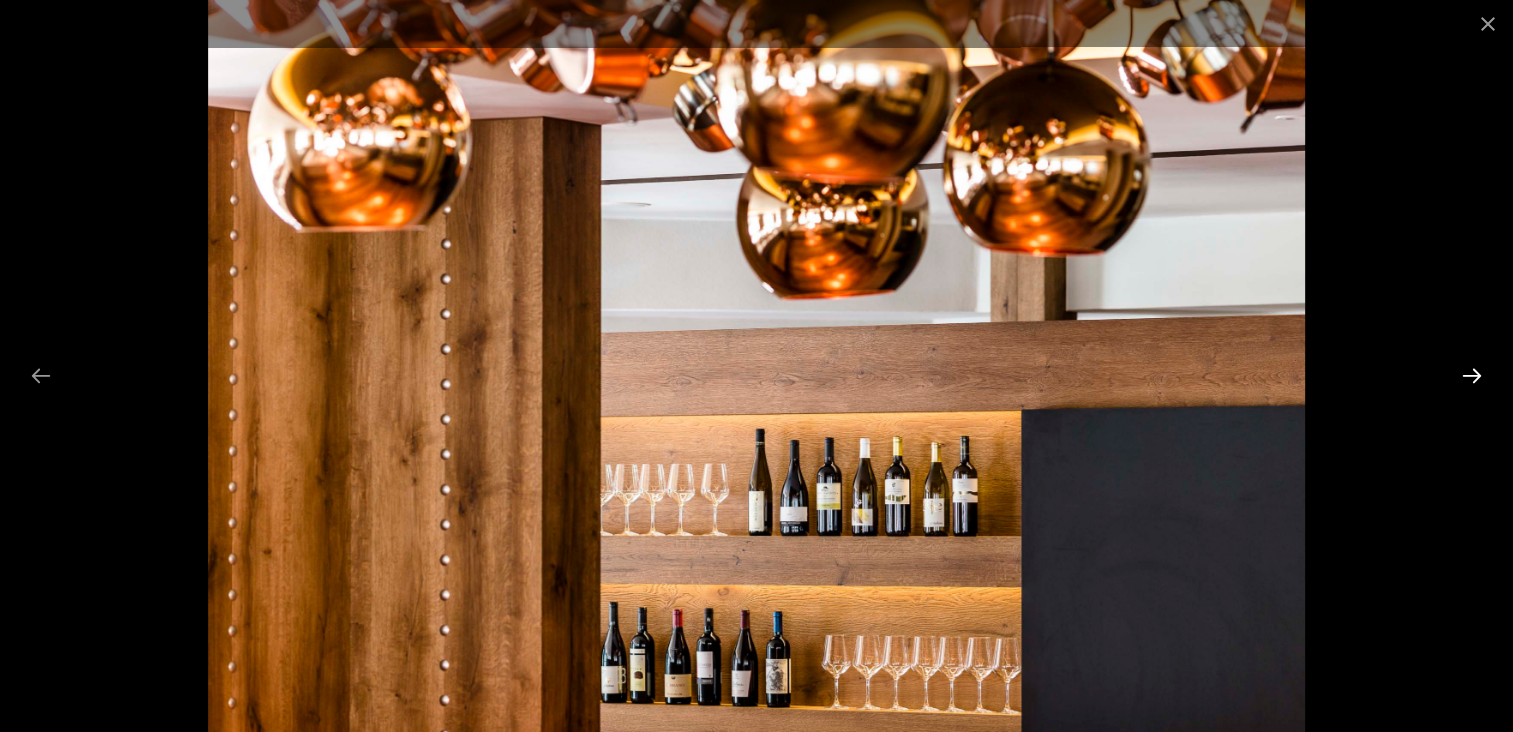 click at bounding box center [1472, 375] 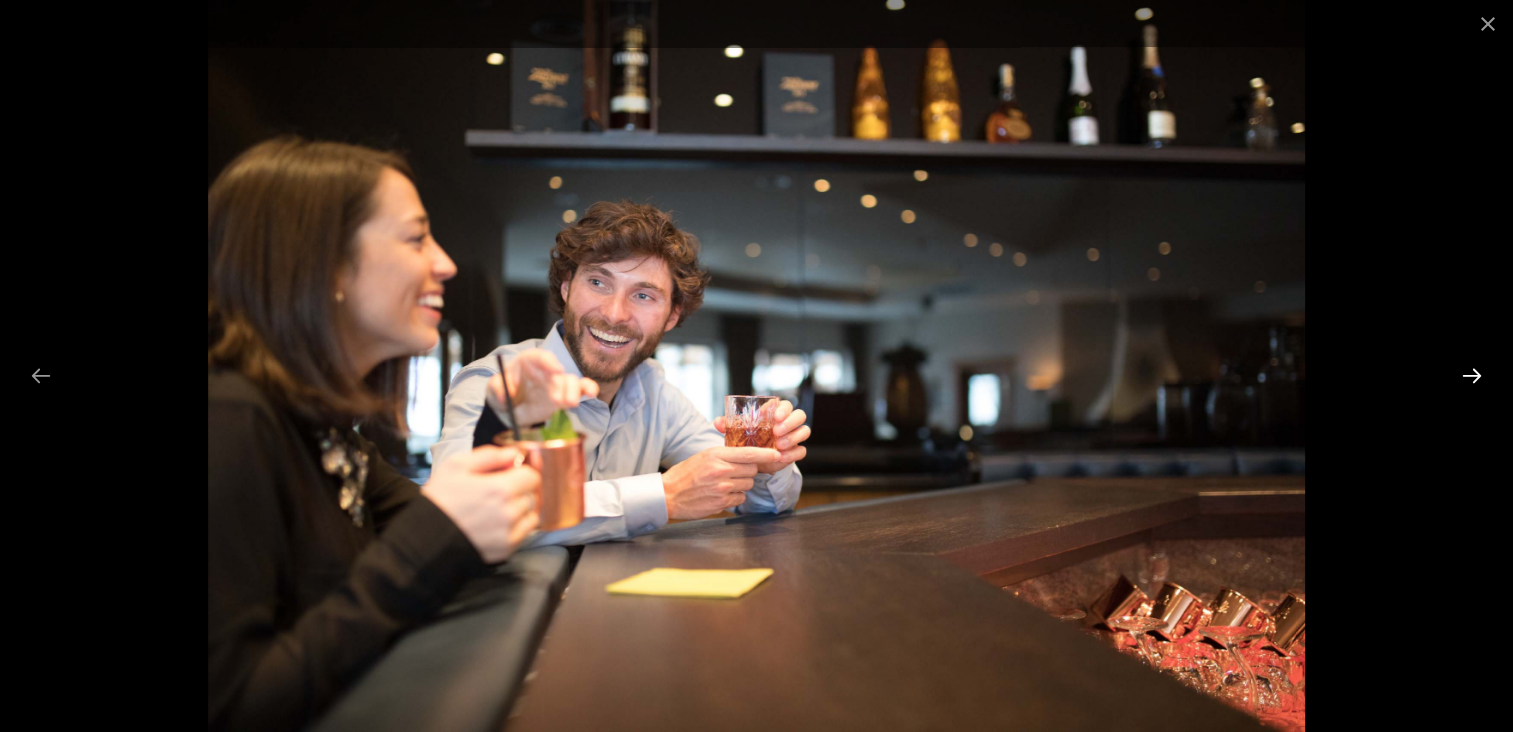click at bounding box center (1472, 375) 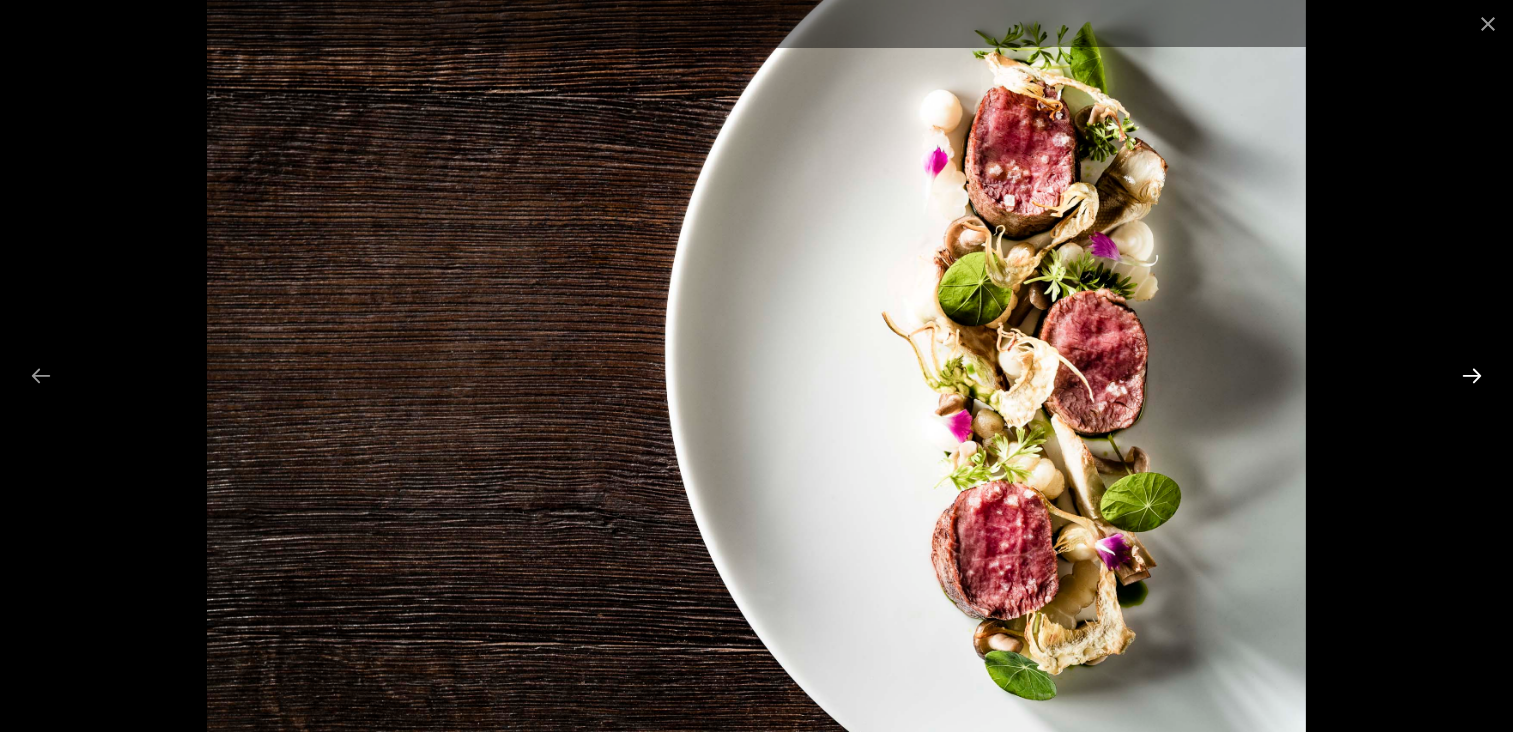 click at bounding box center (1472, 375) 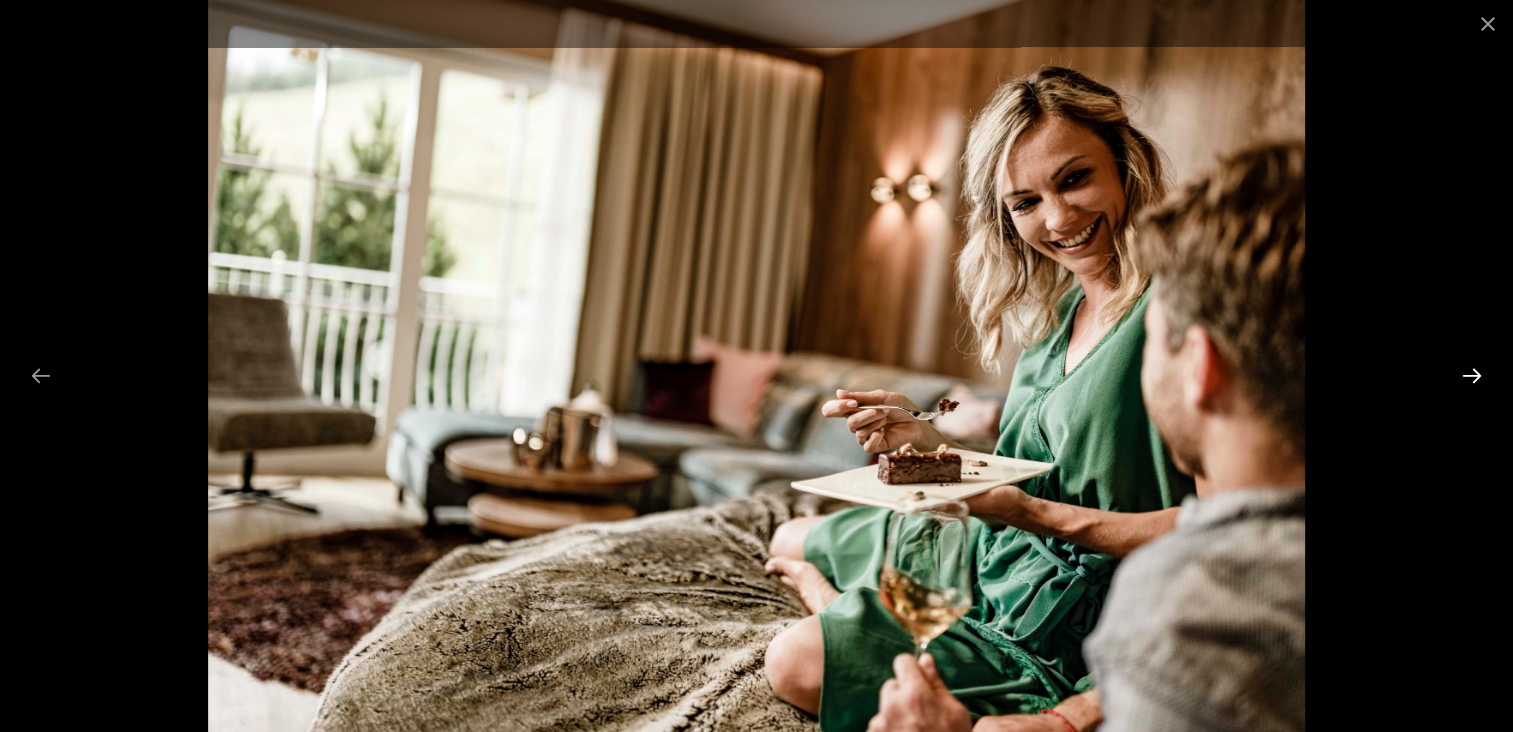 click at bounding box center [1472, 375] 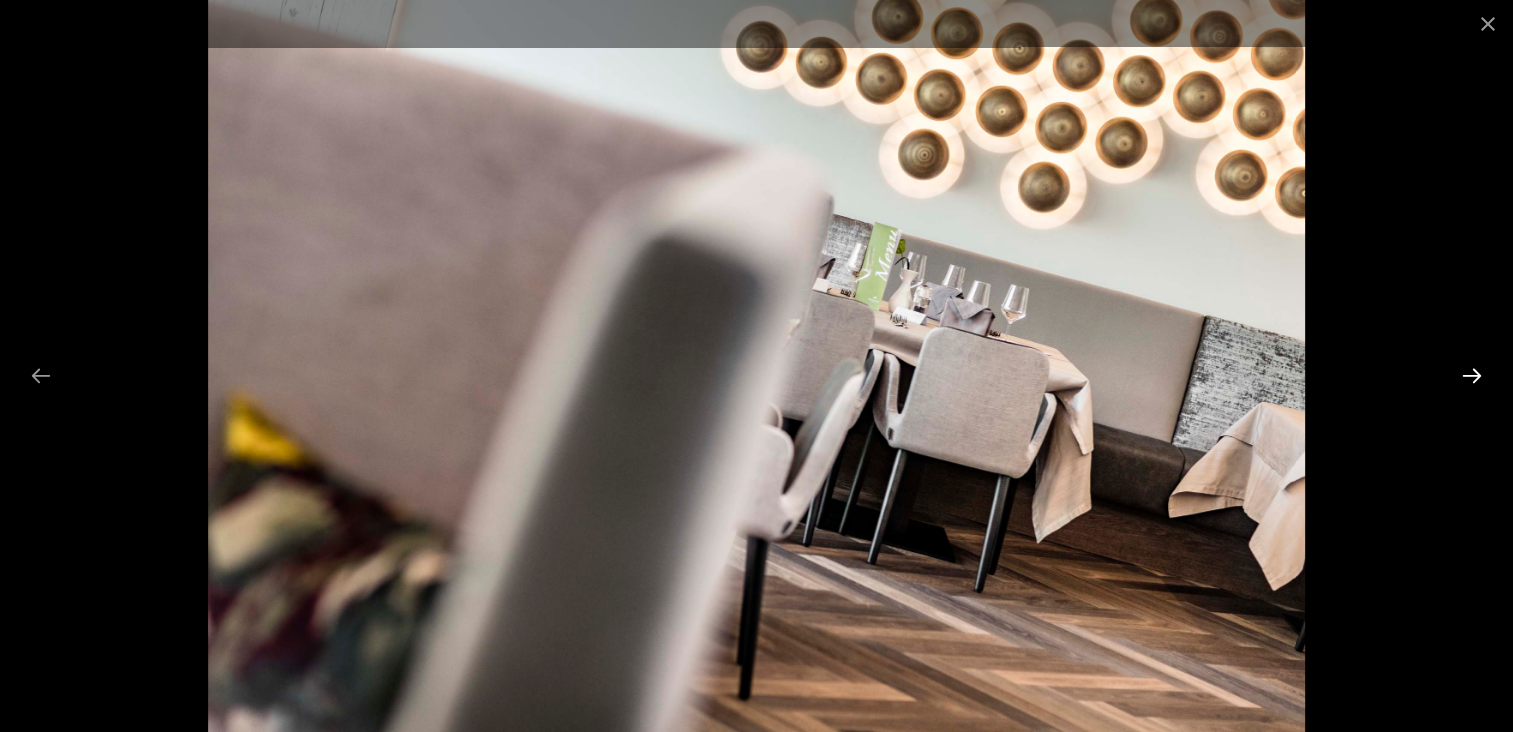 click at bounding box center (1472, 375) 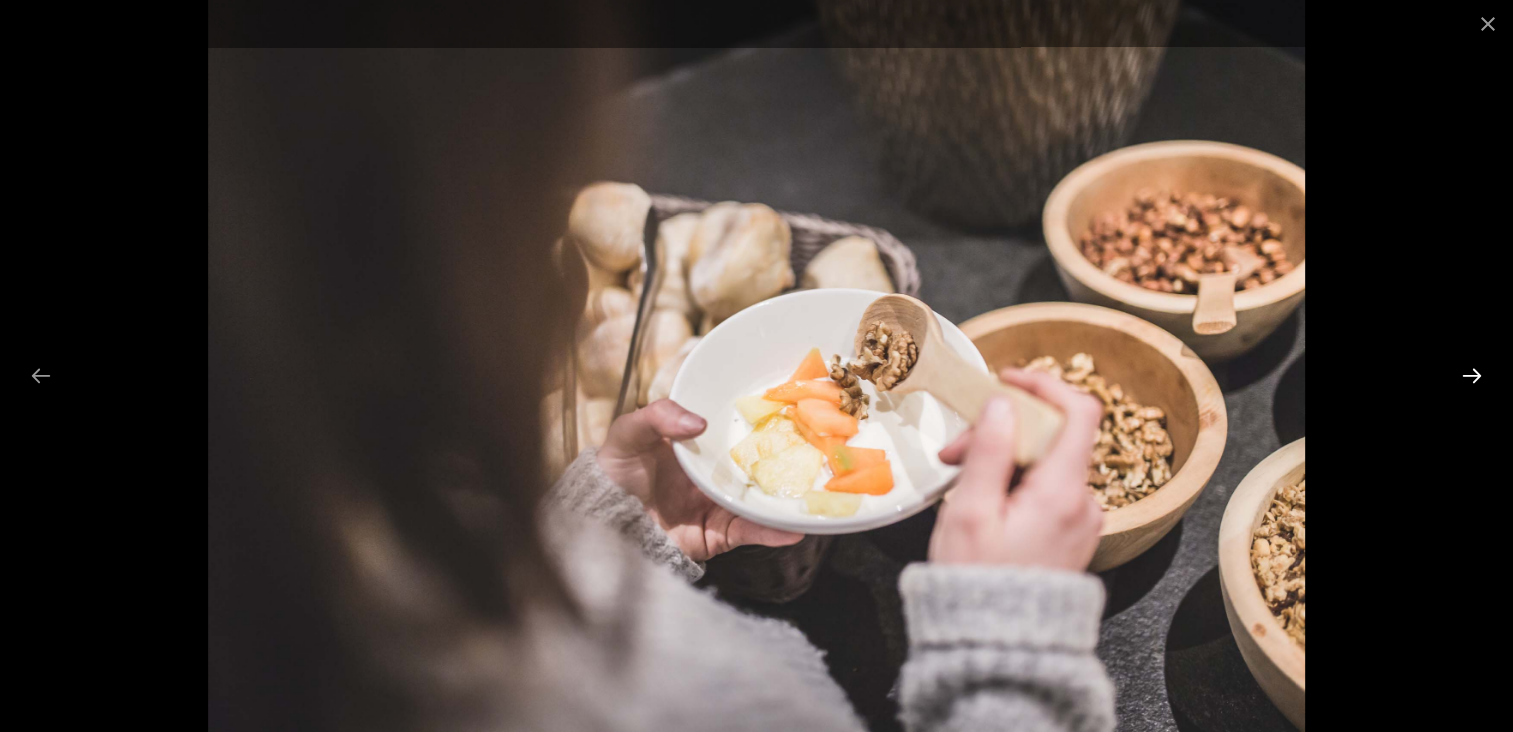 click at bounding box center (1472, 375) 